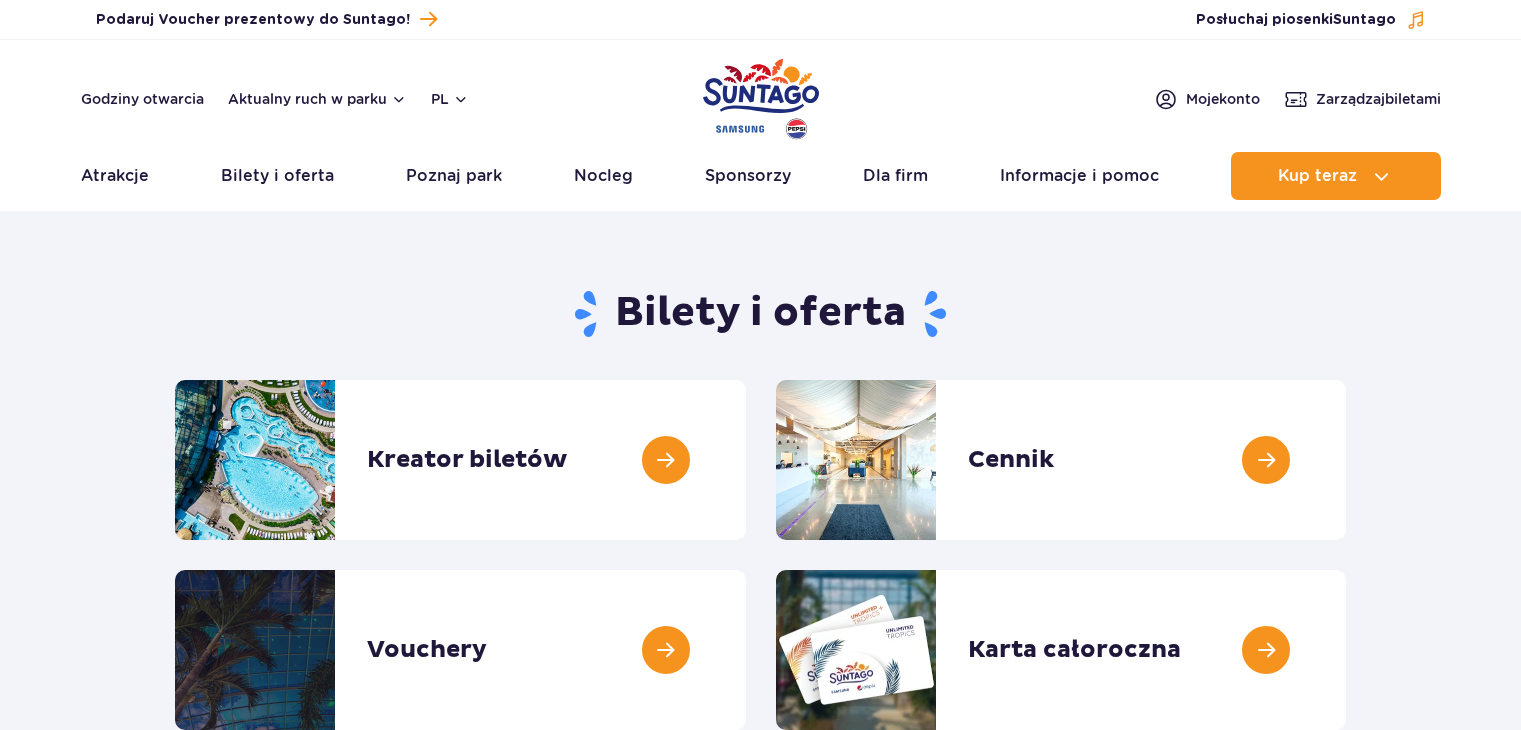 scroll, scrollTop: 0, scrollLeft: 0, axis: both 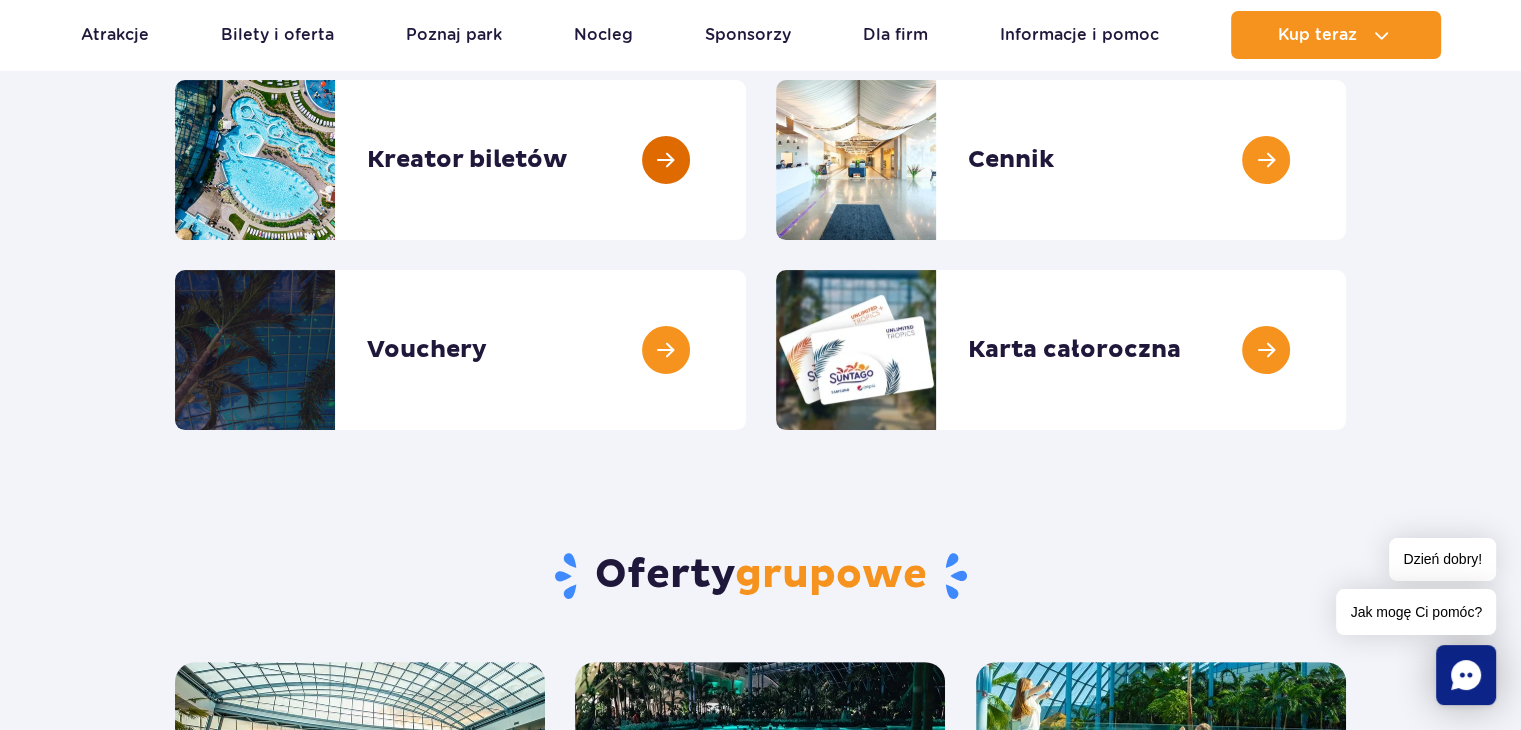 click at bounding box center [746, 160] 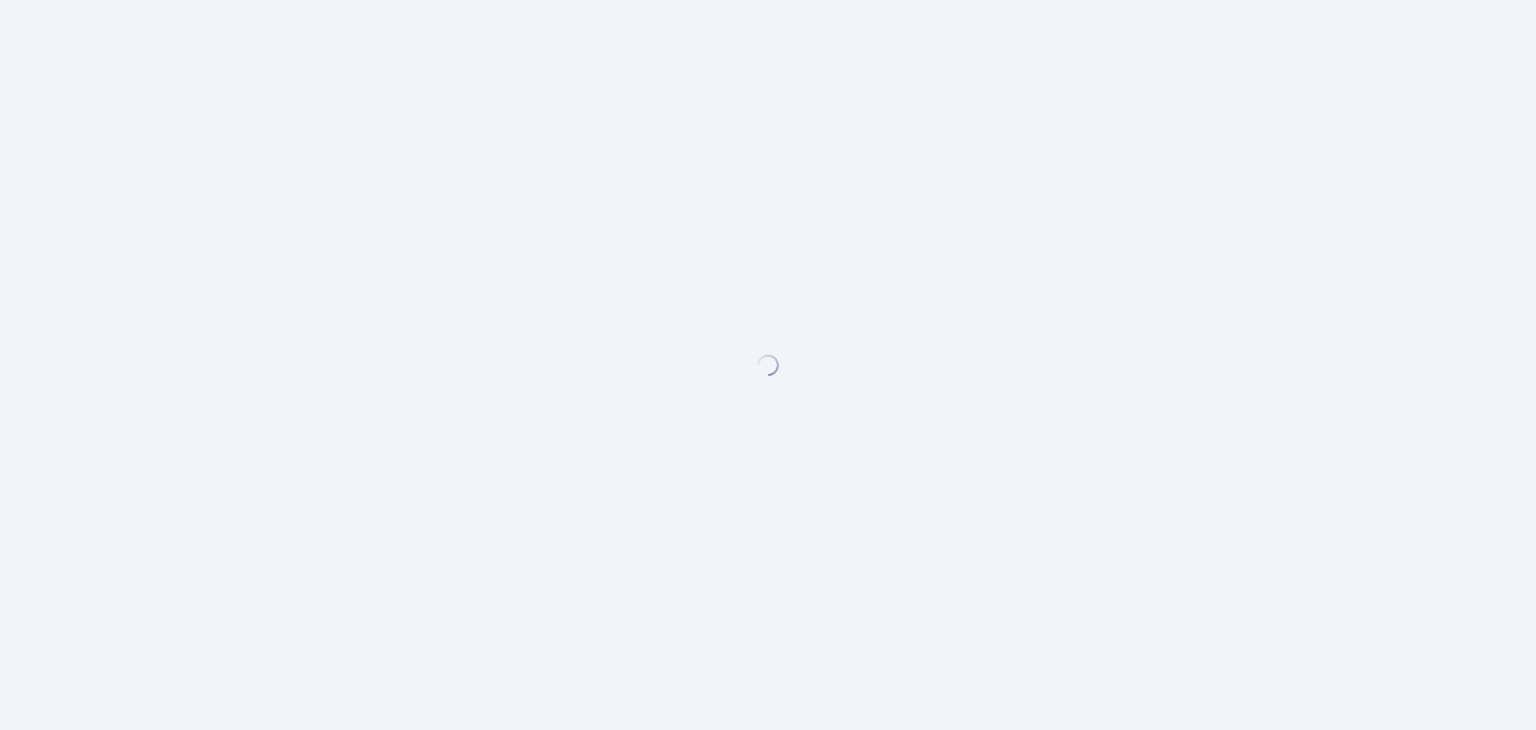 scroll, scrollTop: 0, scrollLeft: 0, axis: both 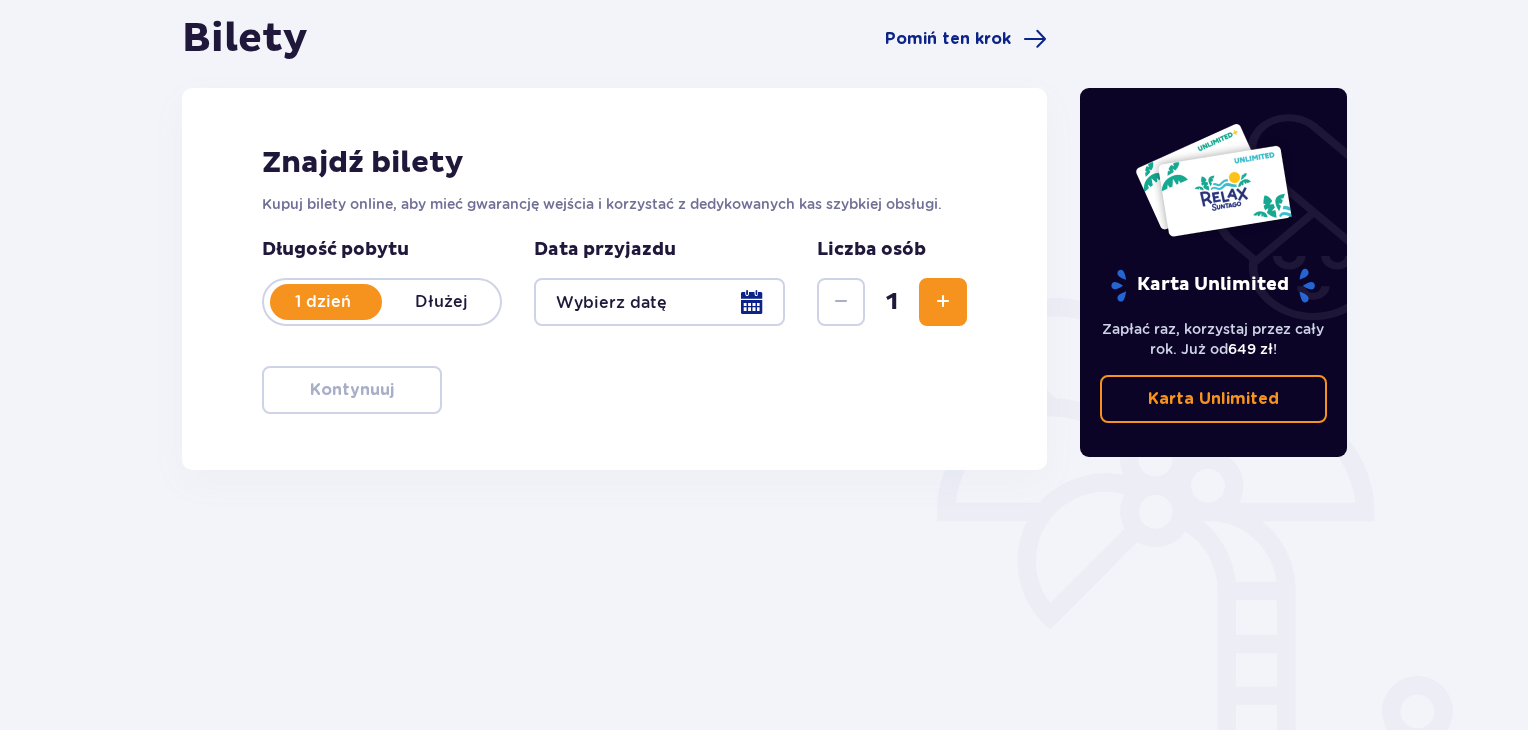 click at bounding box center (659, 302) 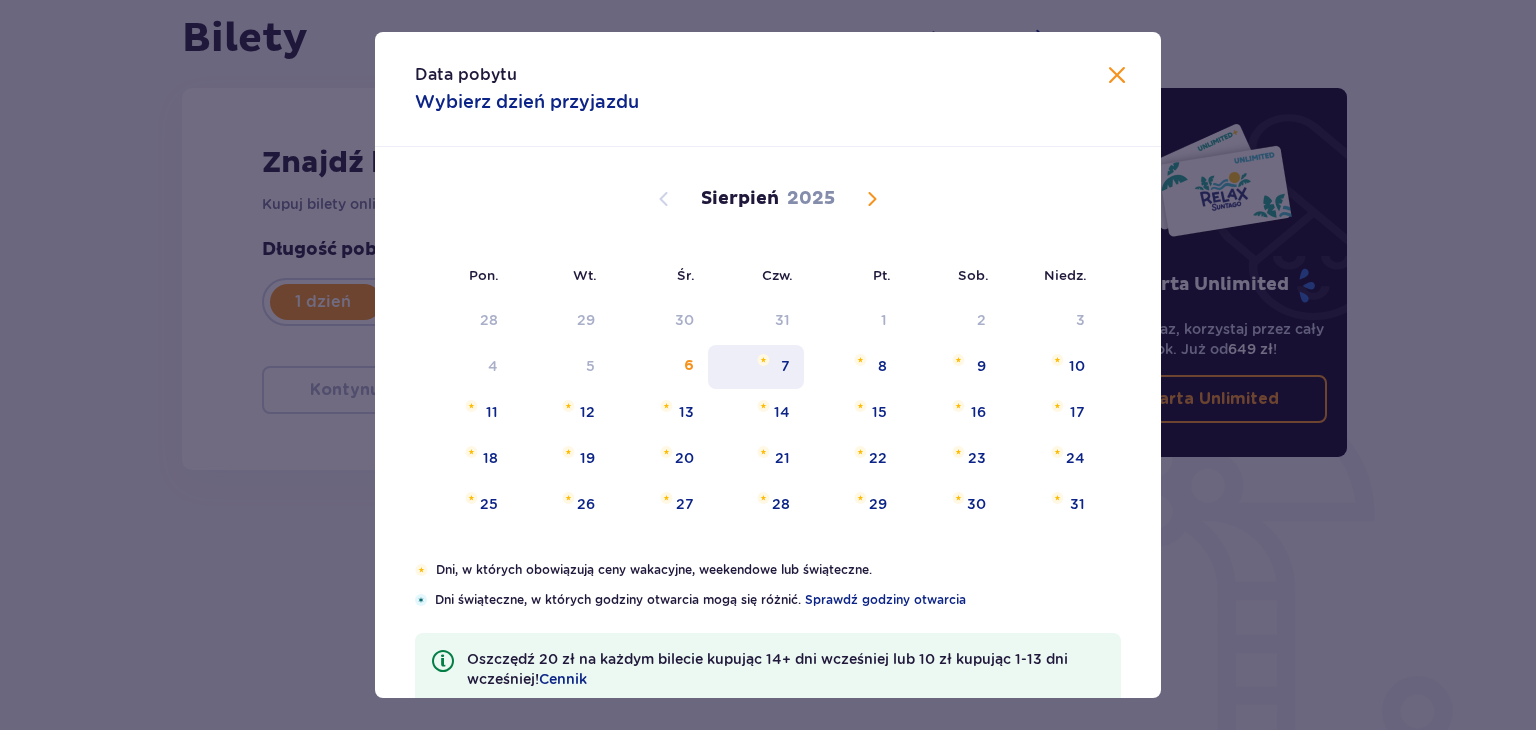 click at bounding box center (763, 360) 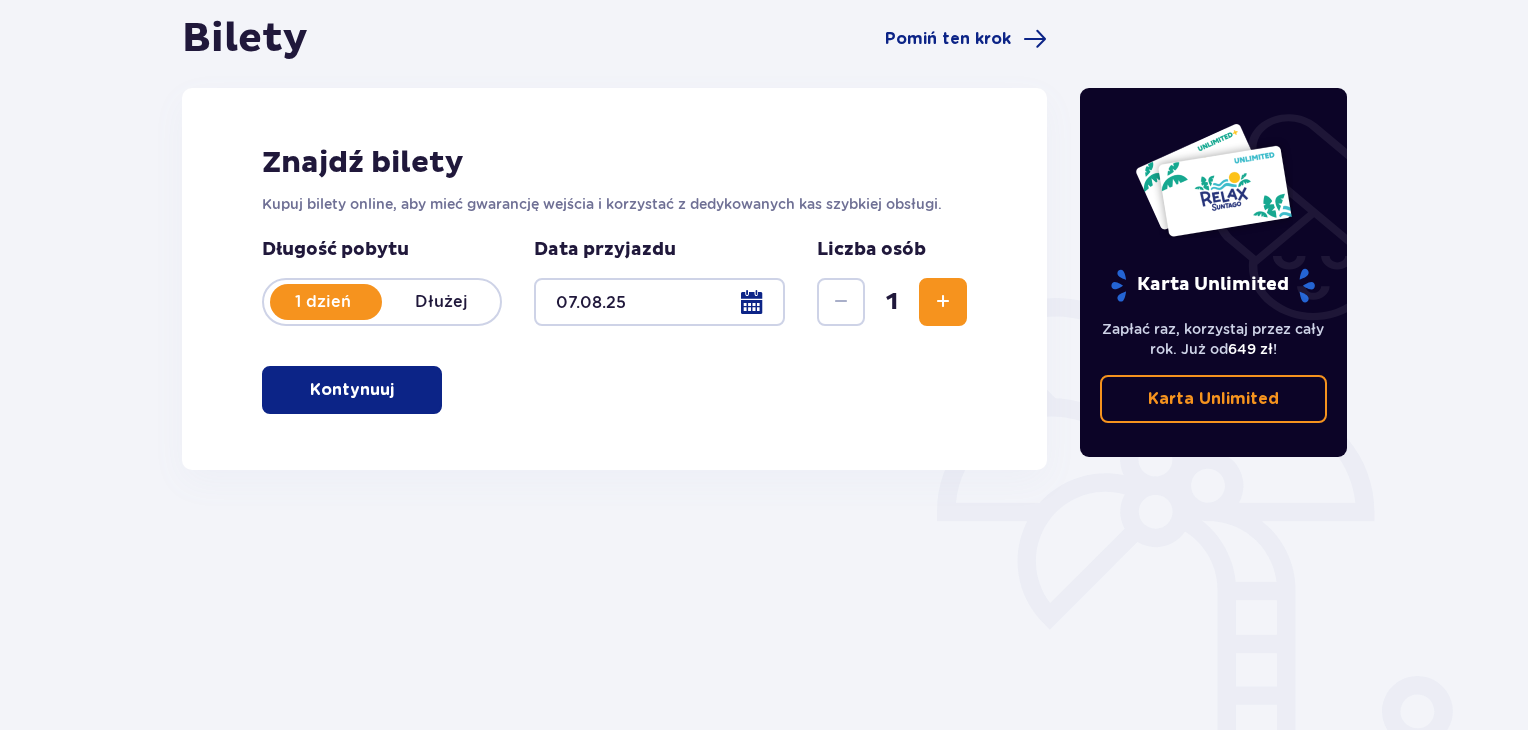 click on "Znajdź bilety Kupuj bilety online, aby mieć gwarancję wejścia i korzystać z dedykowanych kas szybkiej obsługi. Długość pobytu 1 dzień Dłużej Data przyjazdu [DATE] Liczba osób 1 Kontynuuj" at bounding box center (614, 279) 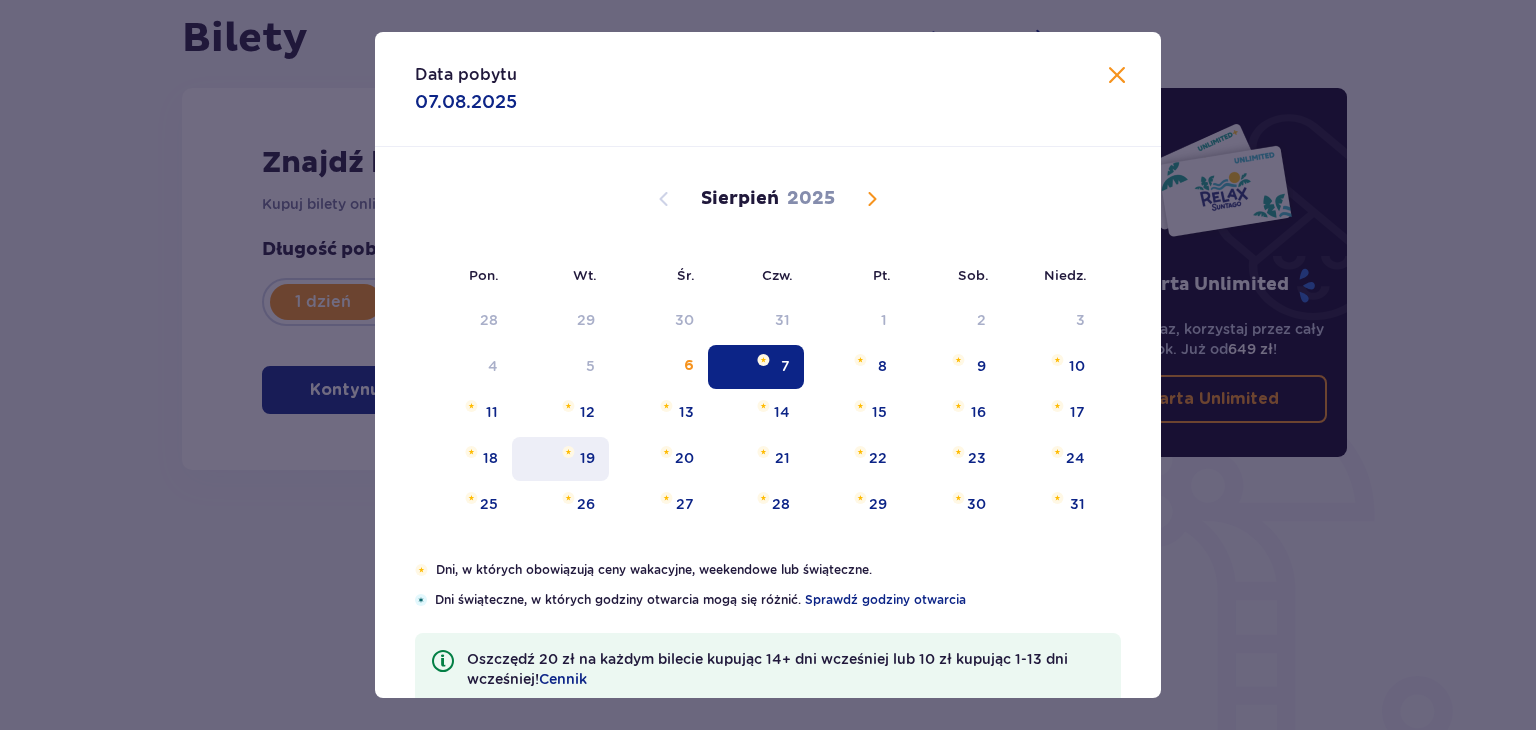 click on "19" at bounding box center [587, 458] 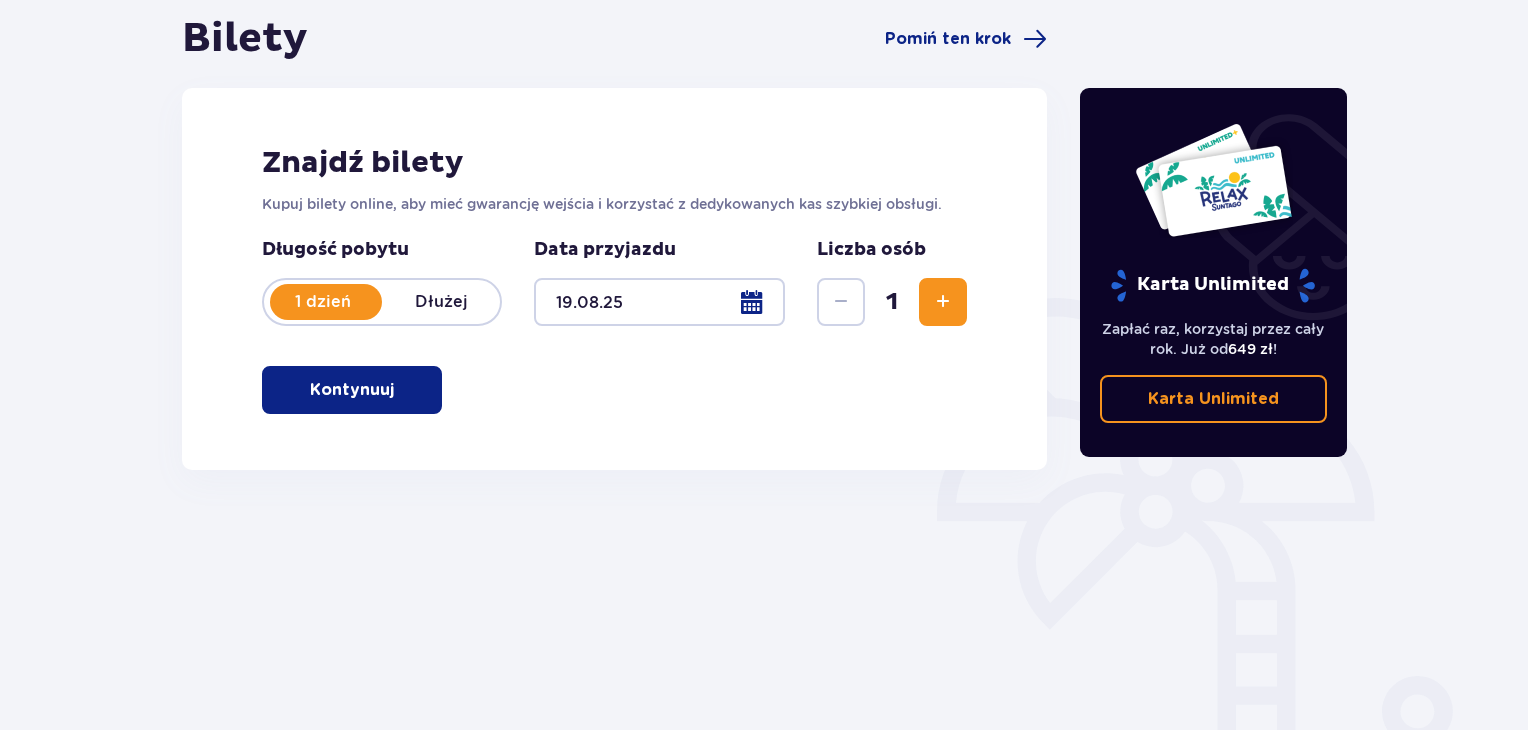 click at bounding box center (943, 302) 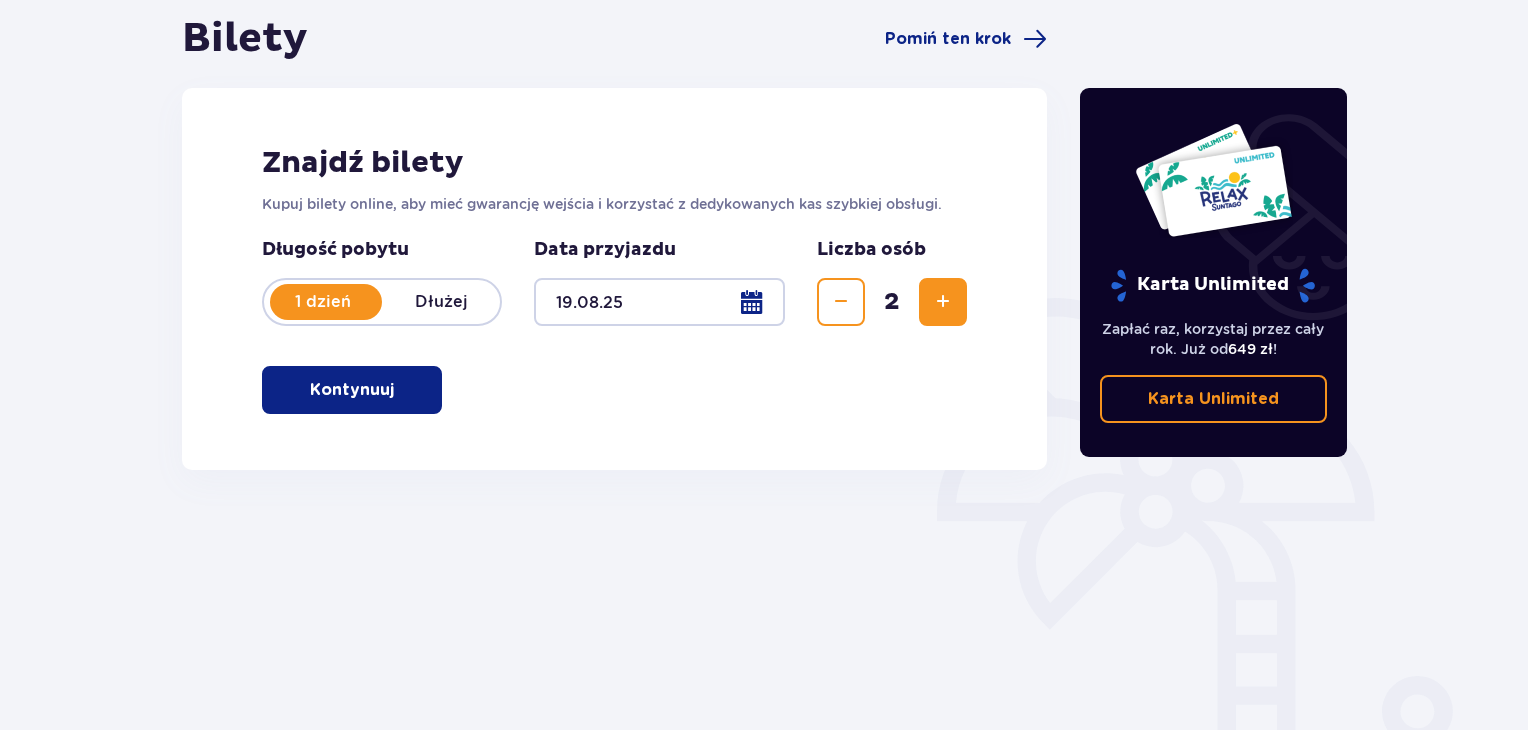 click on "Kontynuuj" at bounding box center [352, 390] 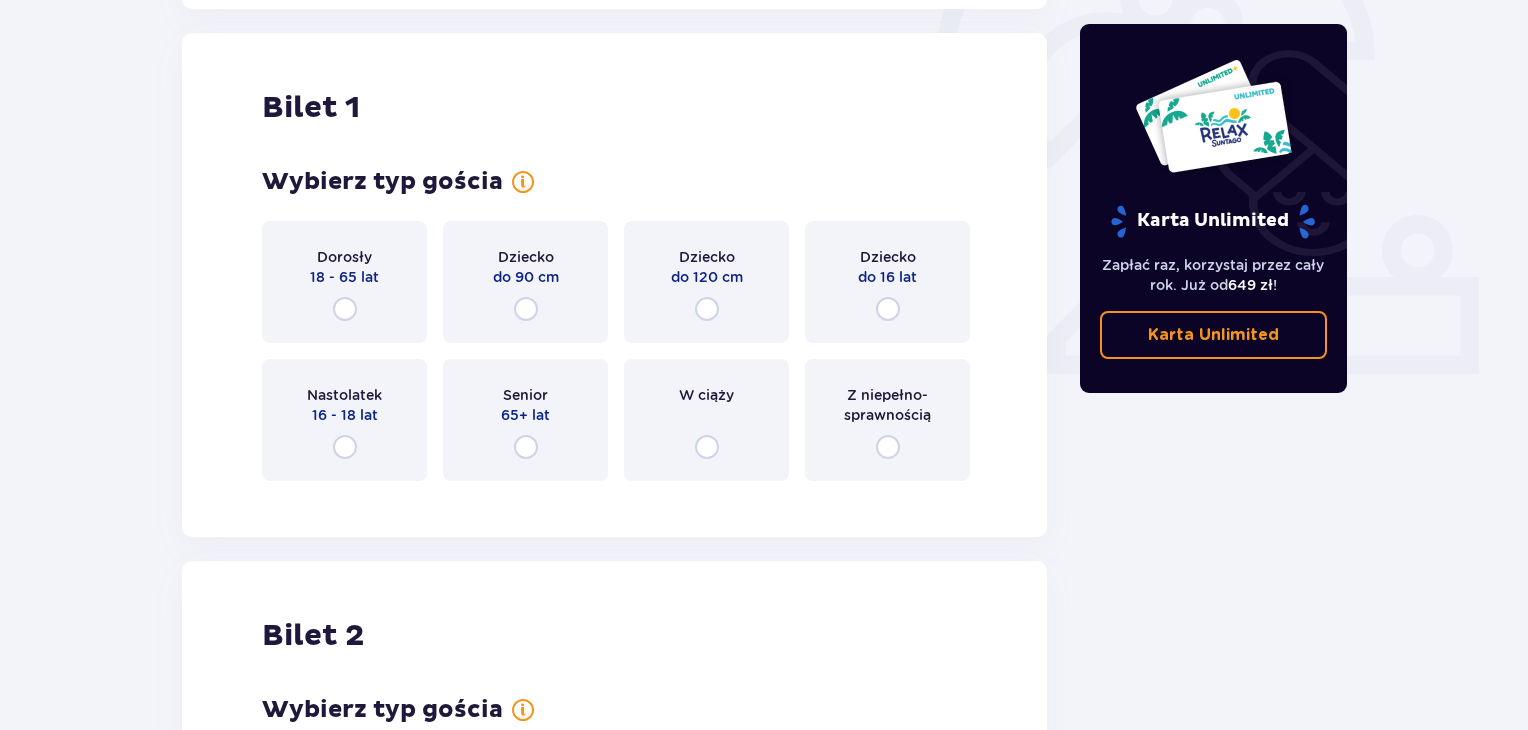 scroll, scrollTop: 668, scrollLeft: 0, axis: vertical 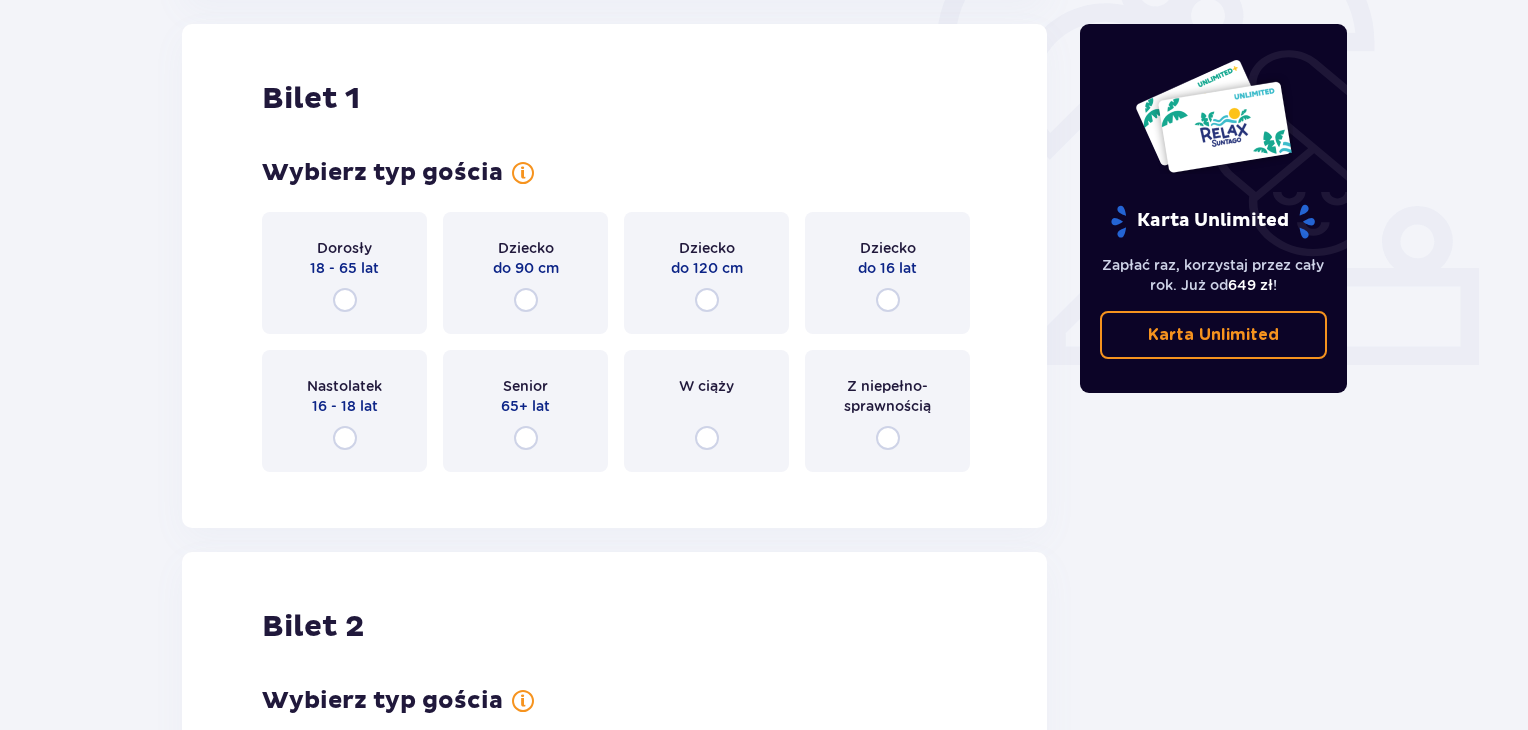 click on "Dorosły 18 - 65 lat" at bounding box center (344, 273) 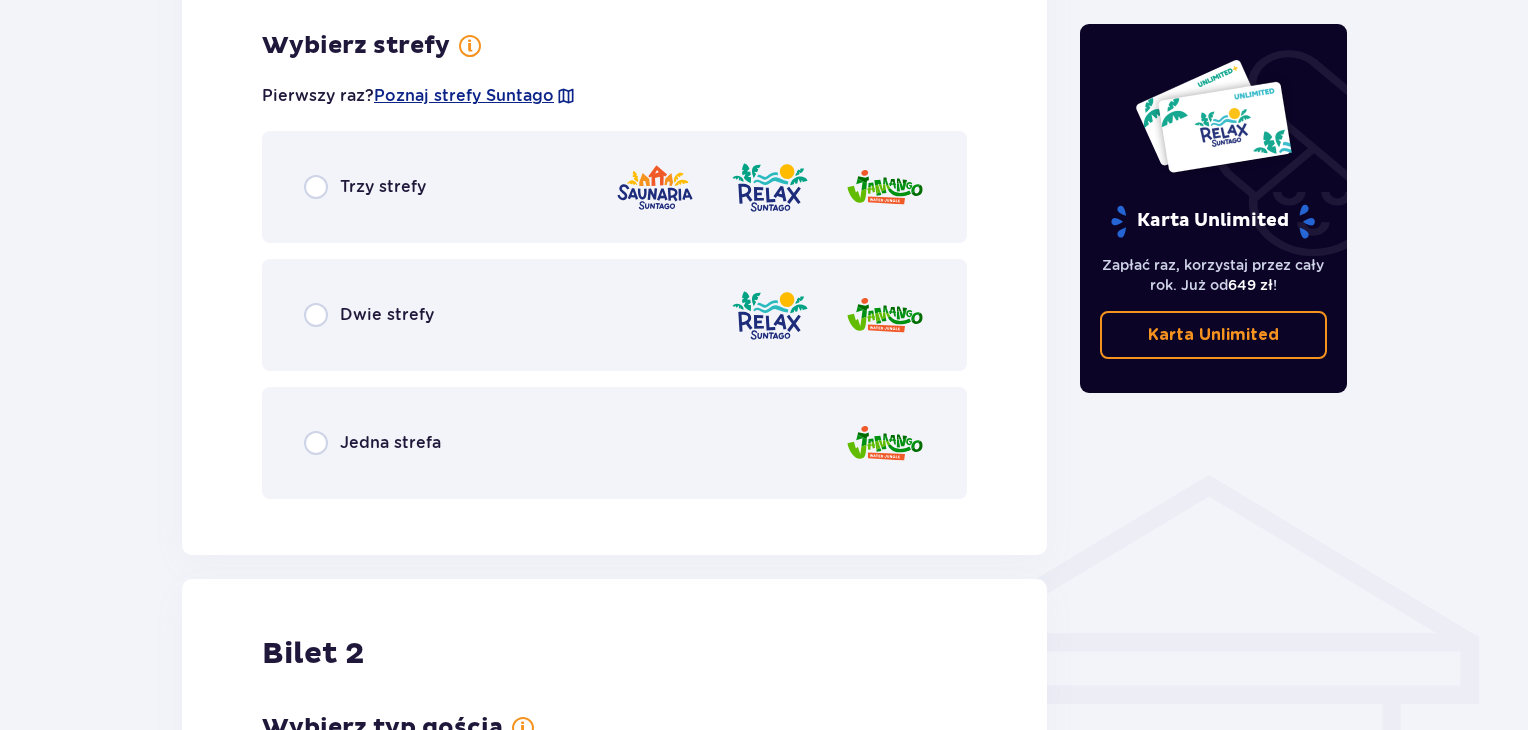 scroll, scrollTop: 1156, scrollLeft: 0, axis: vertical 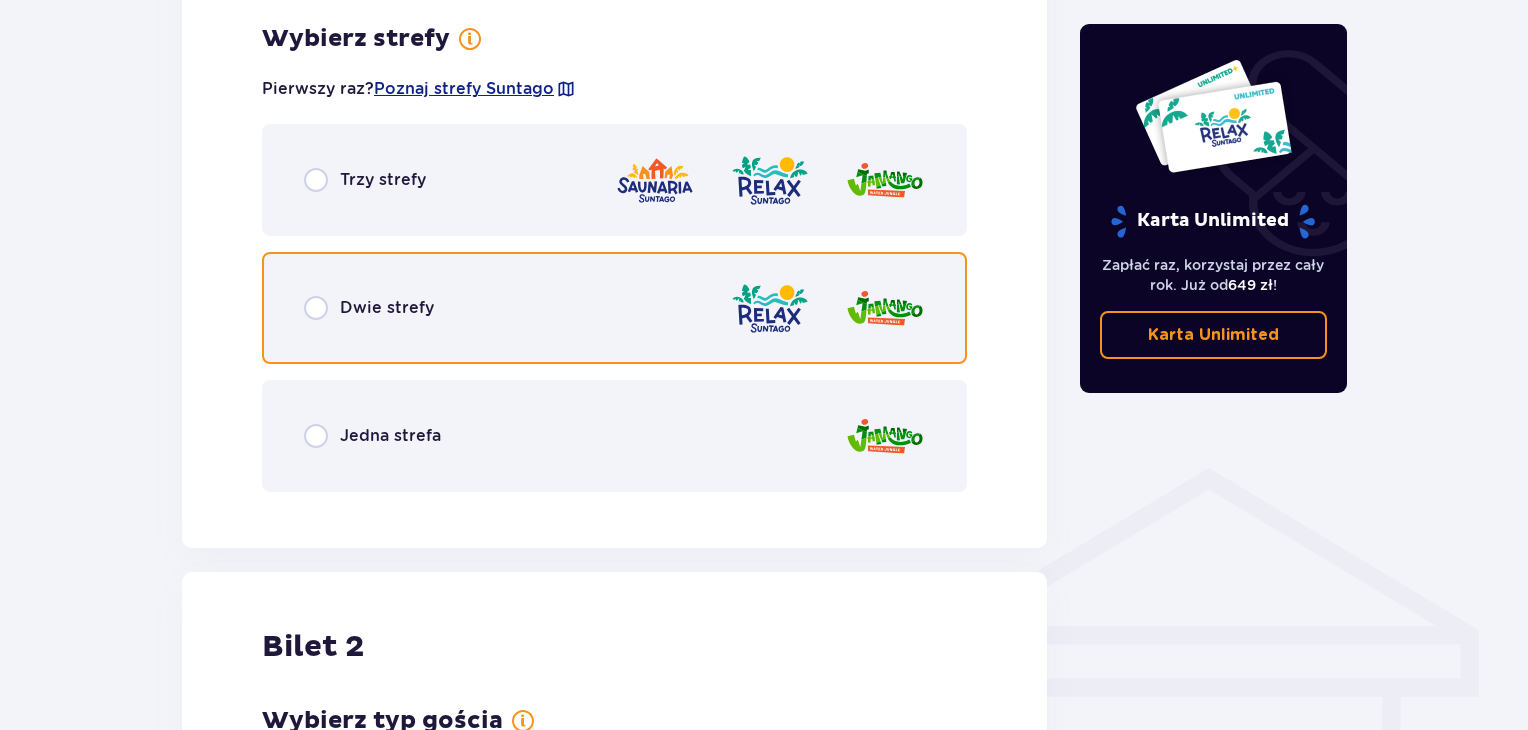 click at bounding box center [316, 308] 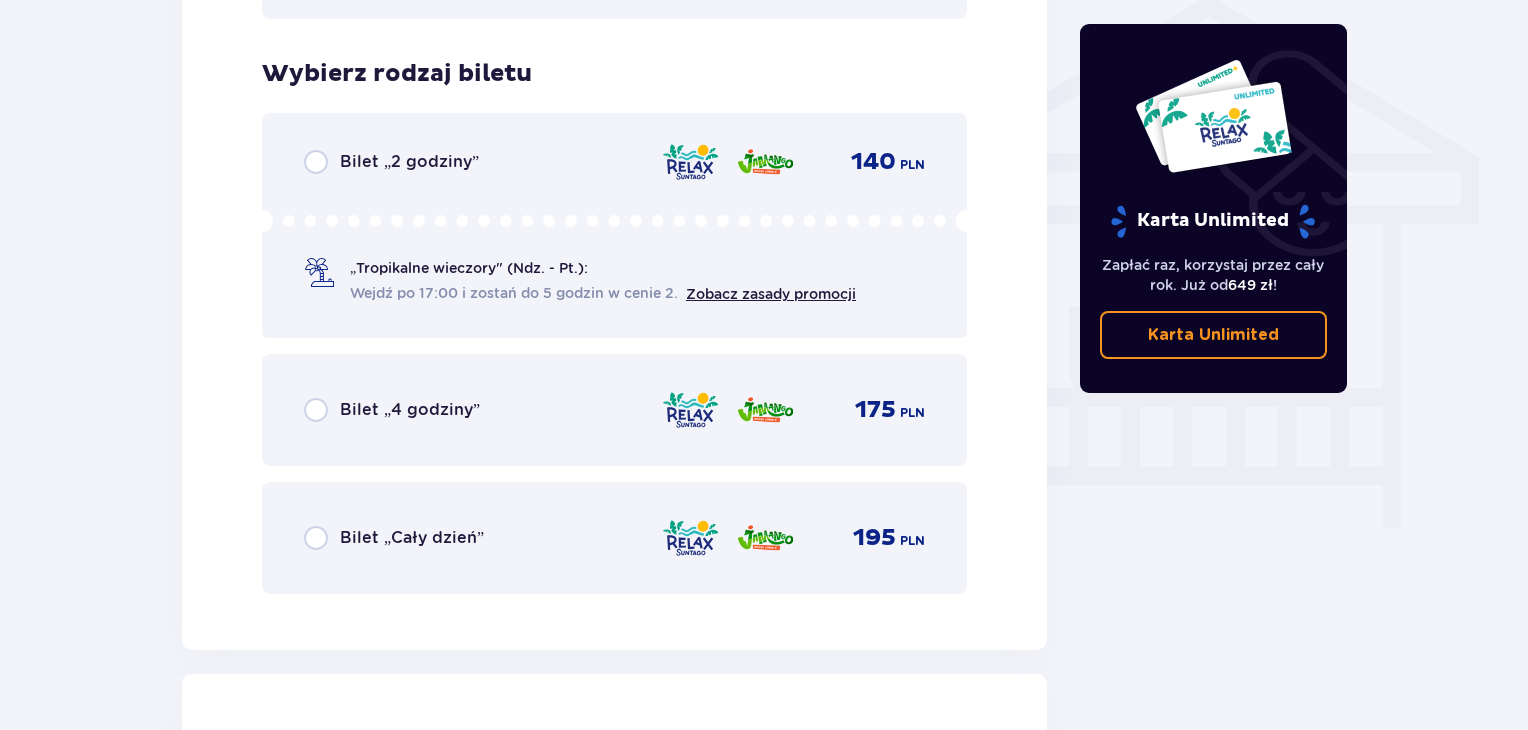 scroll, scrollTop: 1628, scrollLeft: 0, axis: vertical 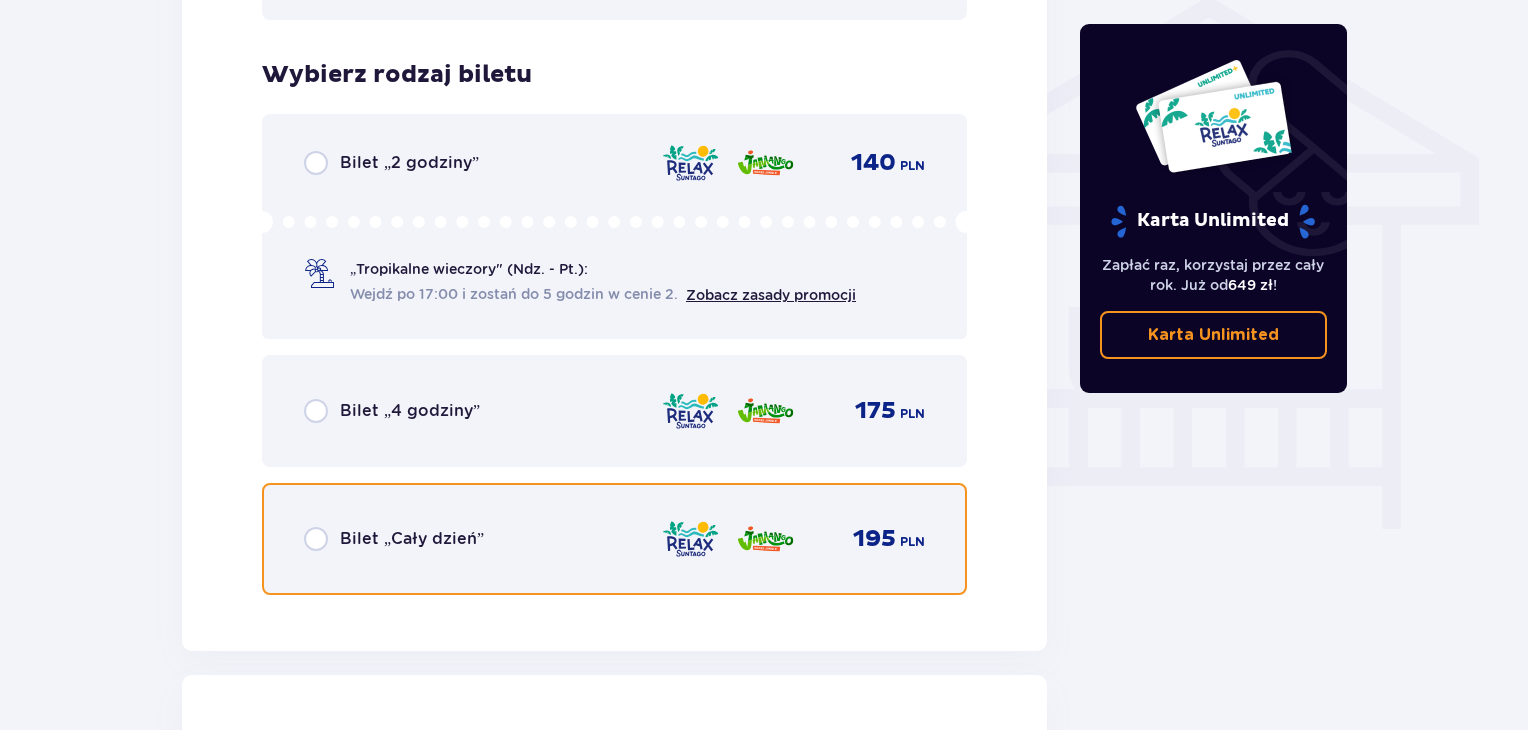 click at bounding box center (316, 539) 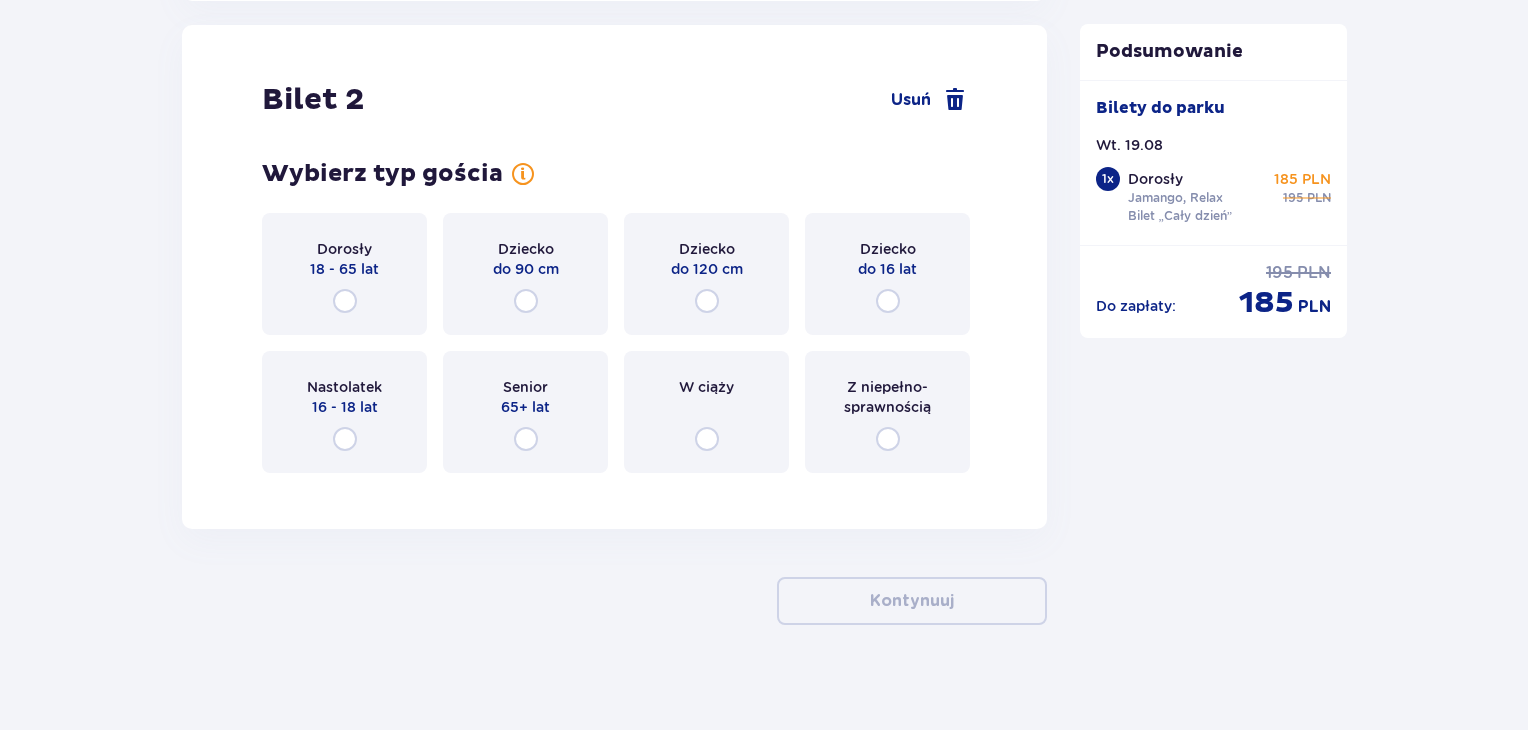 scroll, scrollTop: 2273, scrollLeft: 0, axis: vertical 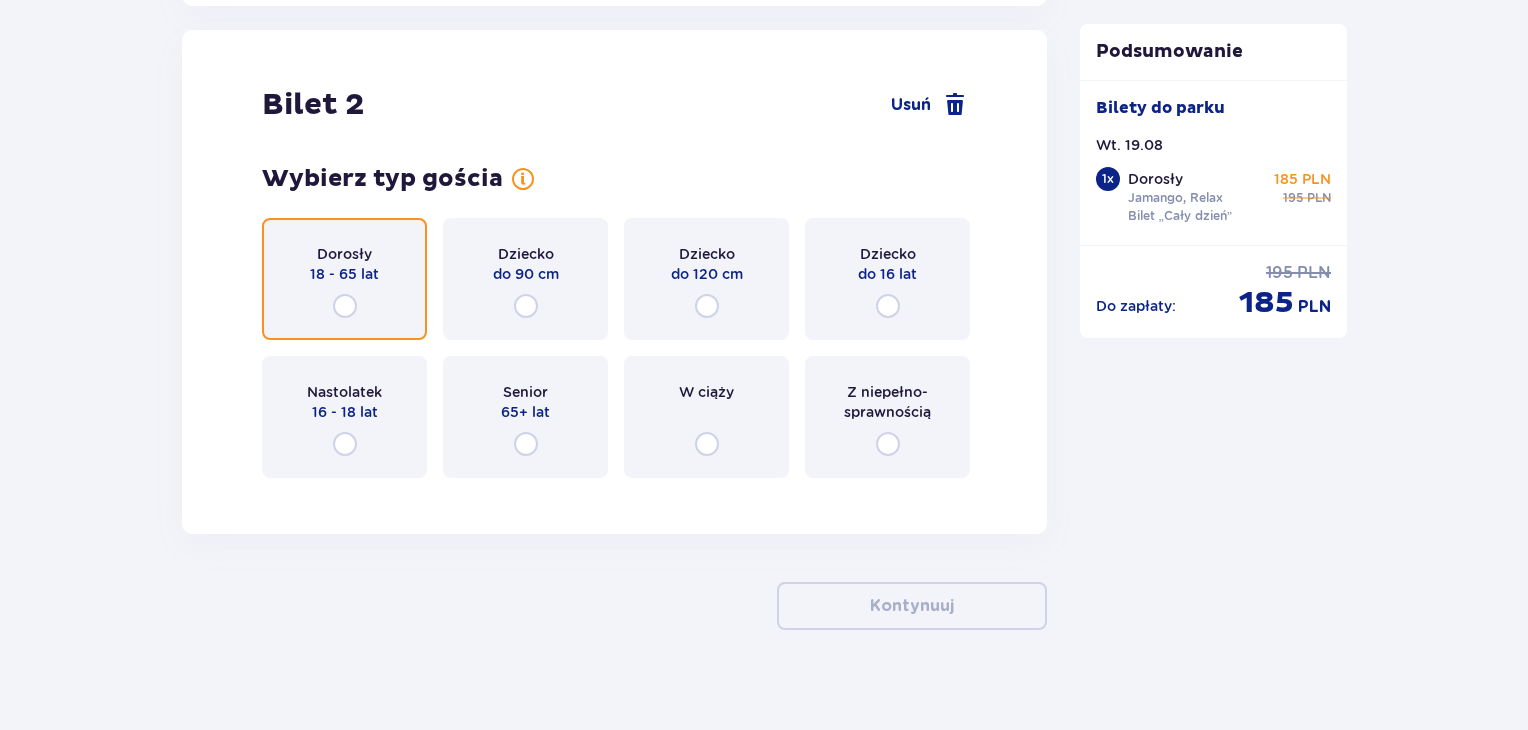click at bounding box center [345, 306] 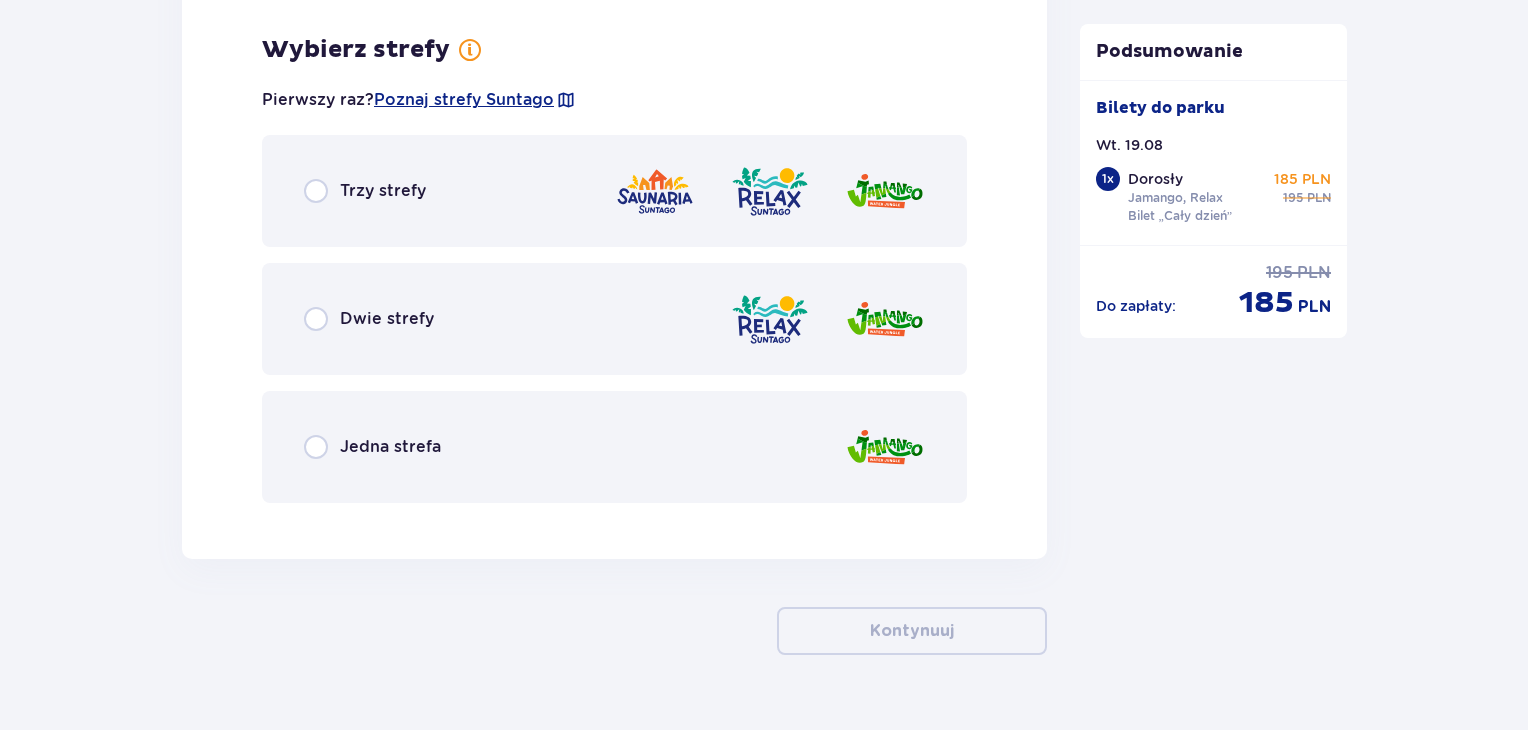 scroll, scrollTop: 2766, scrollLeft: 0, axis: vertical 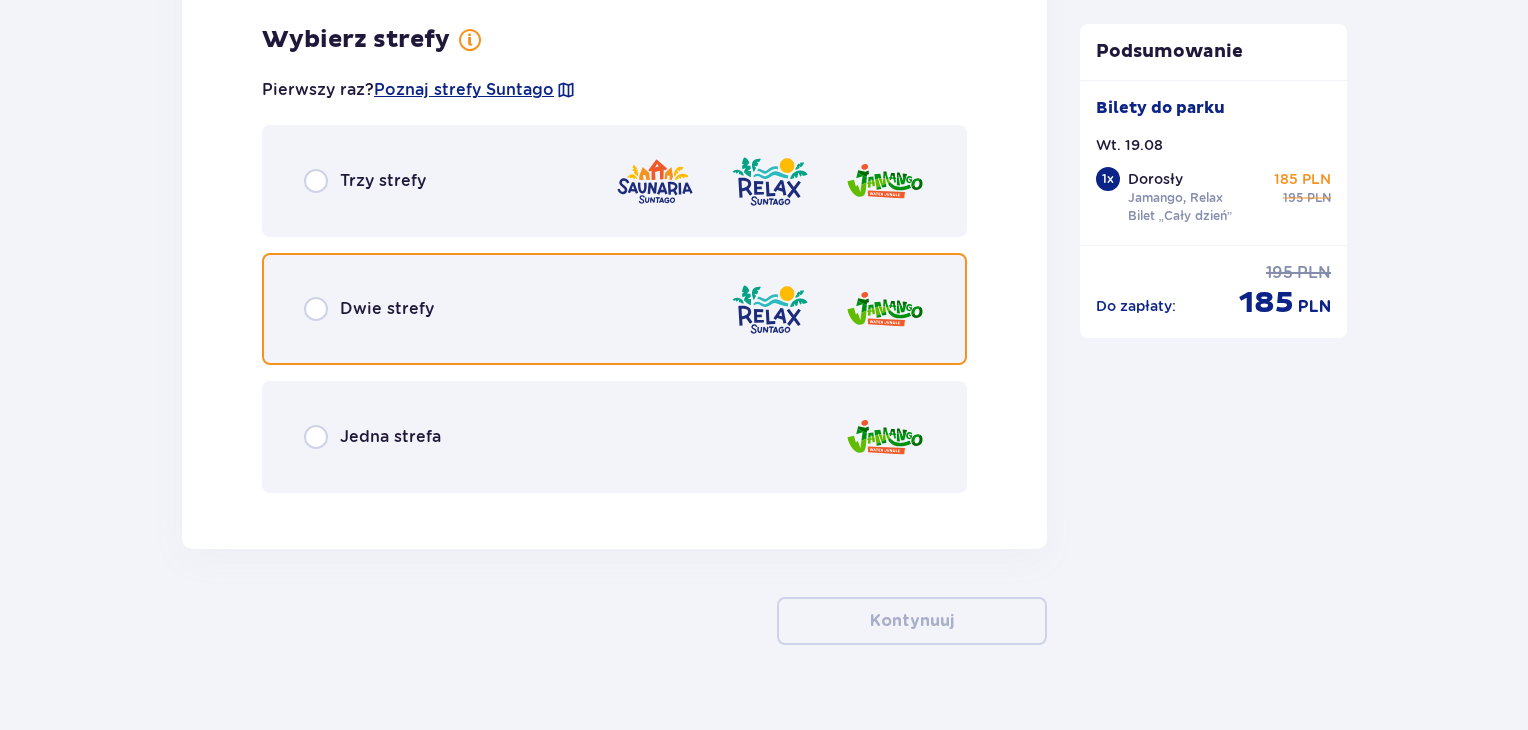 click at bounding box center (316, 309) 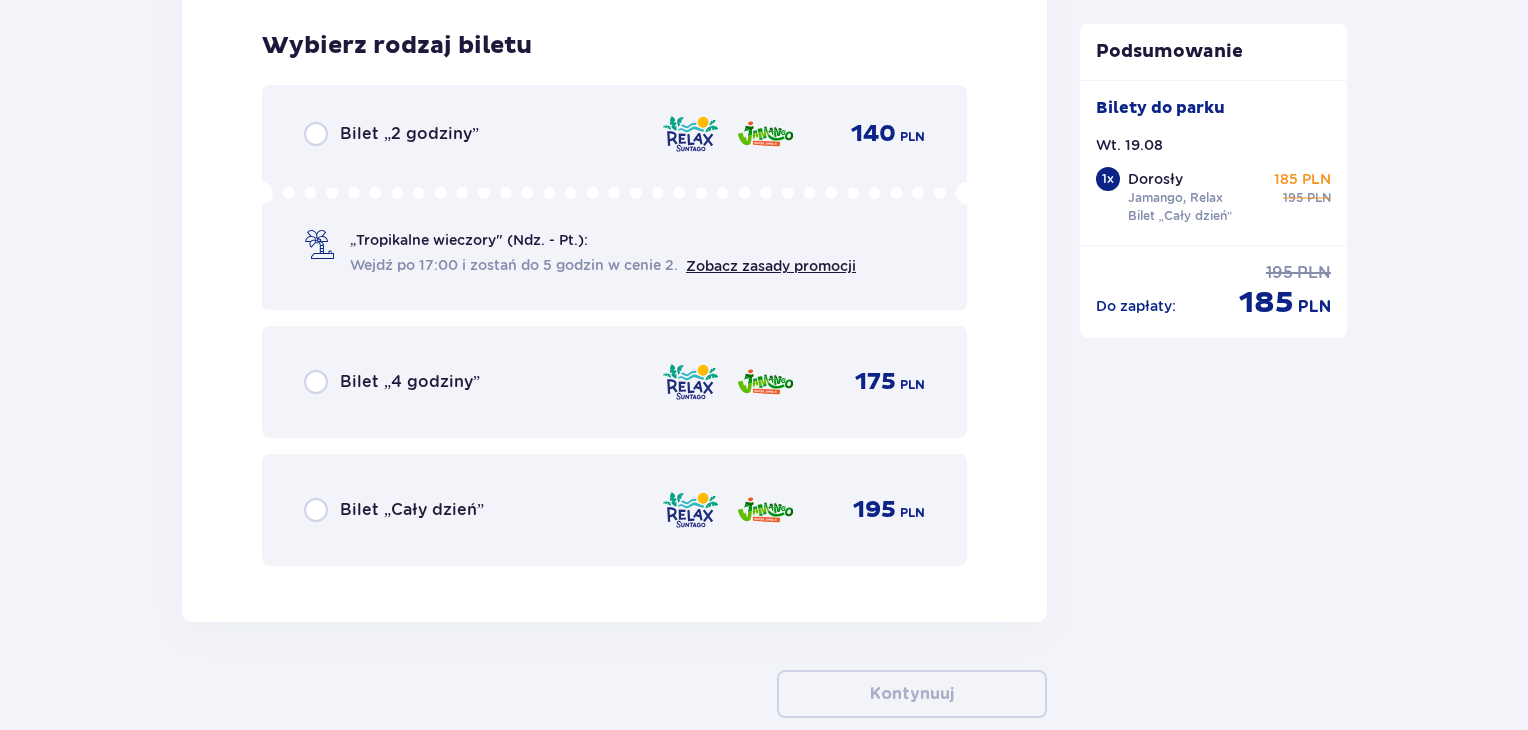 scroll, scrollTop: 3274, scrollLeft: 0, axis: vertical 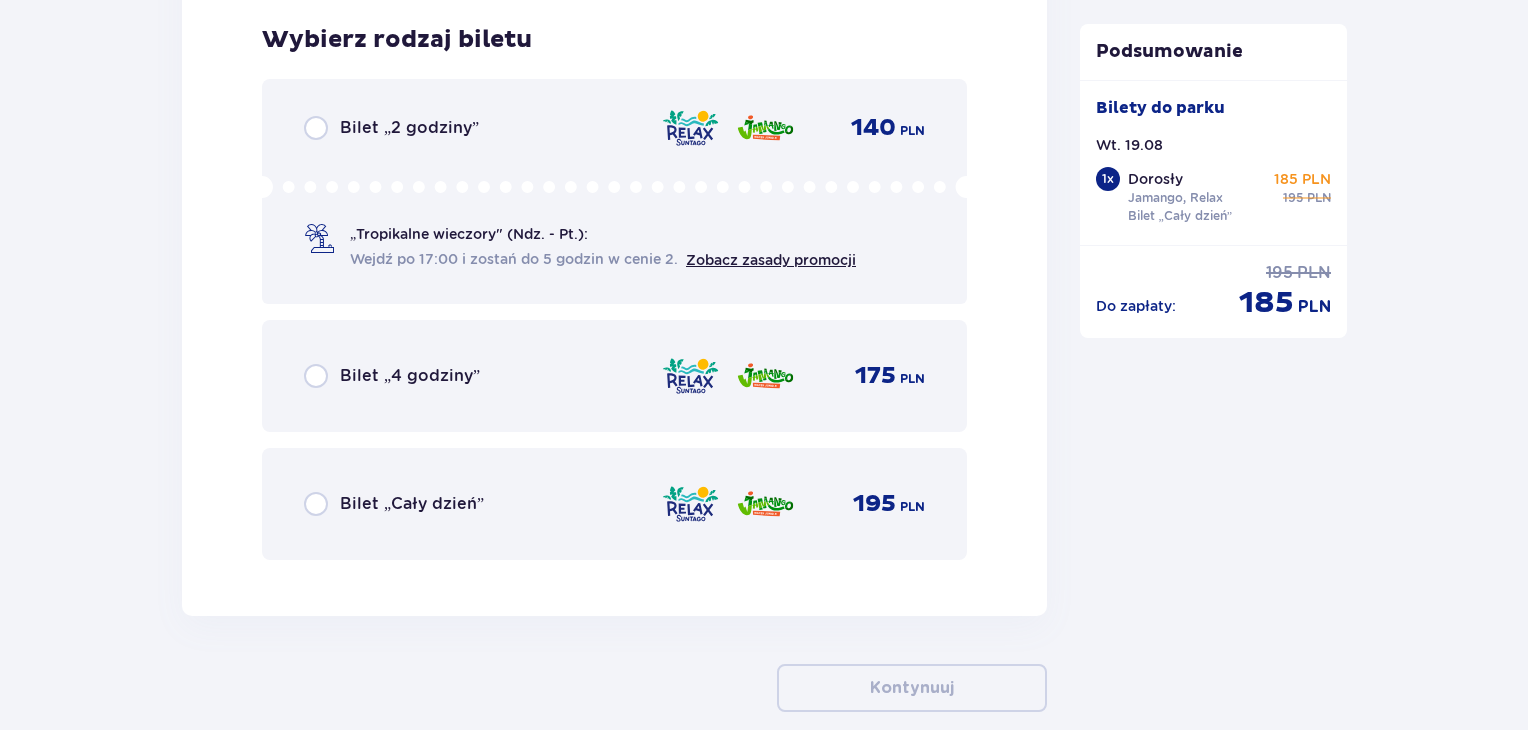 click on "Bilet „Cały dzień”   195 PLN" at bounding box center [614, 504] 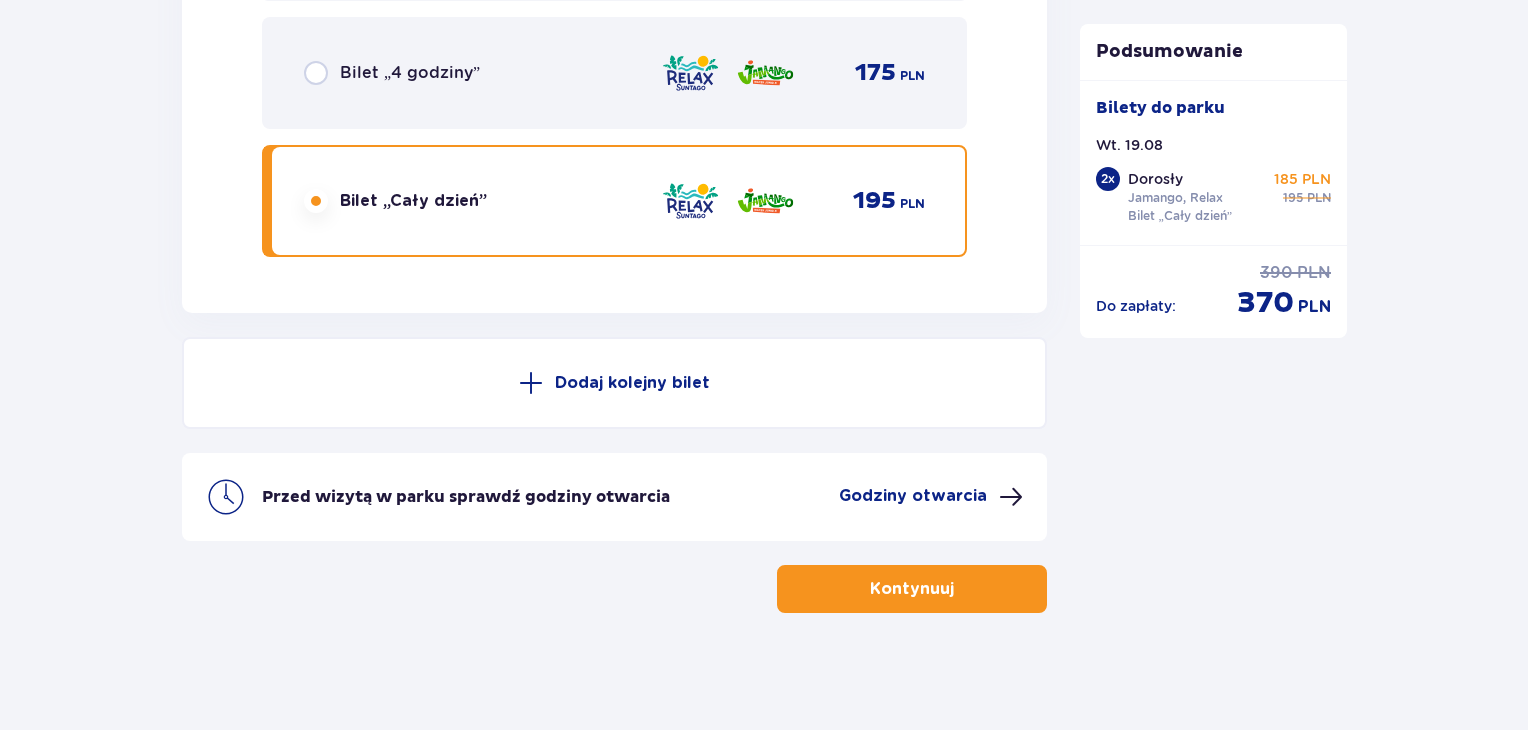 scroll, scrollTop: 3578, scrollLeft: 0, axis: vertical 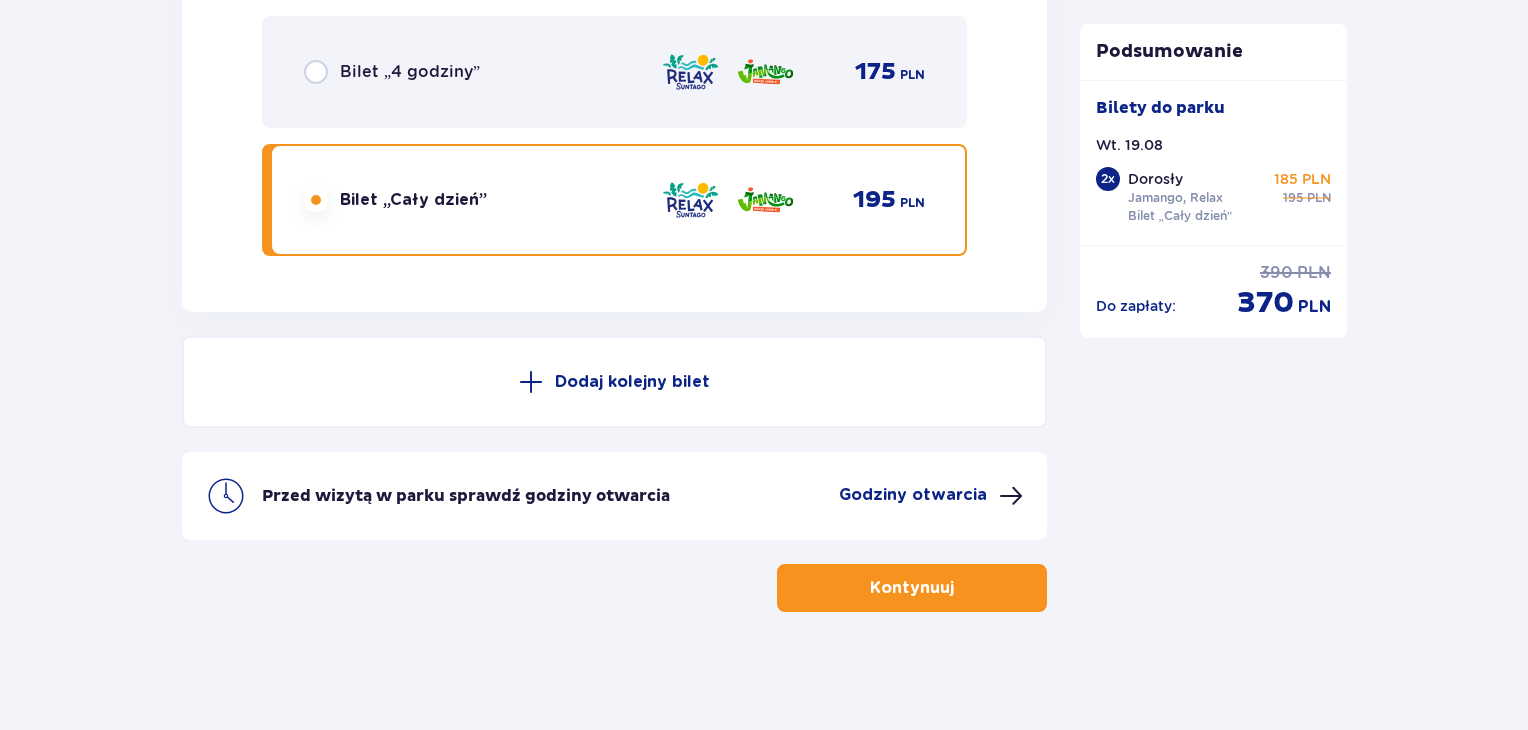 click on "Kontynuuj" at bounding box center [912, 588] 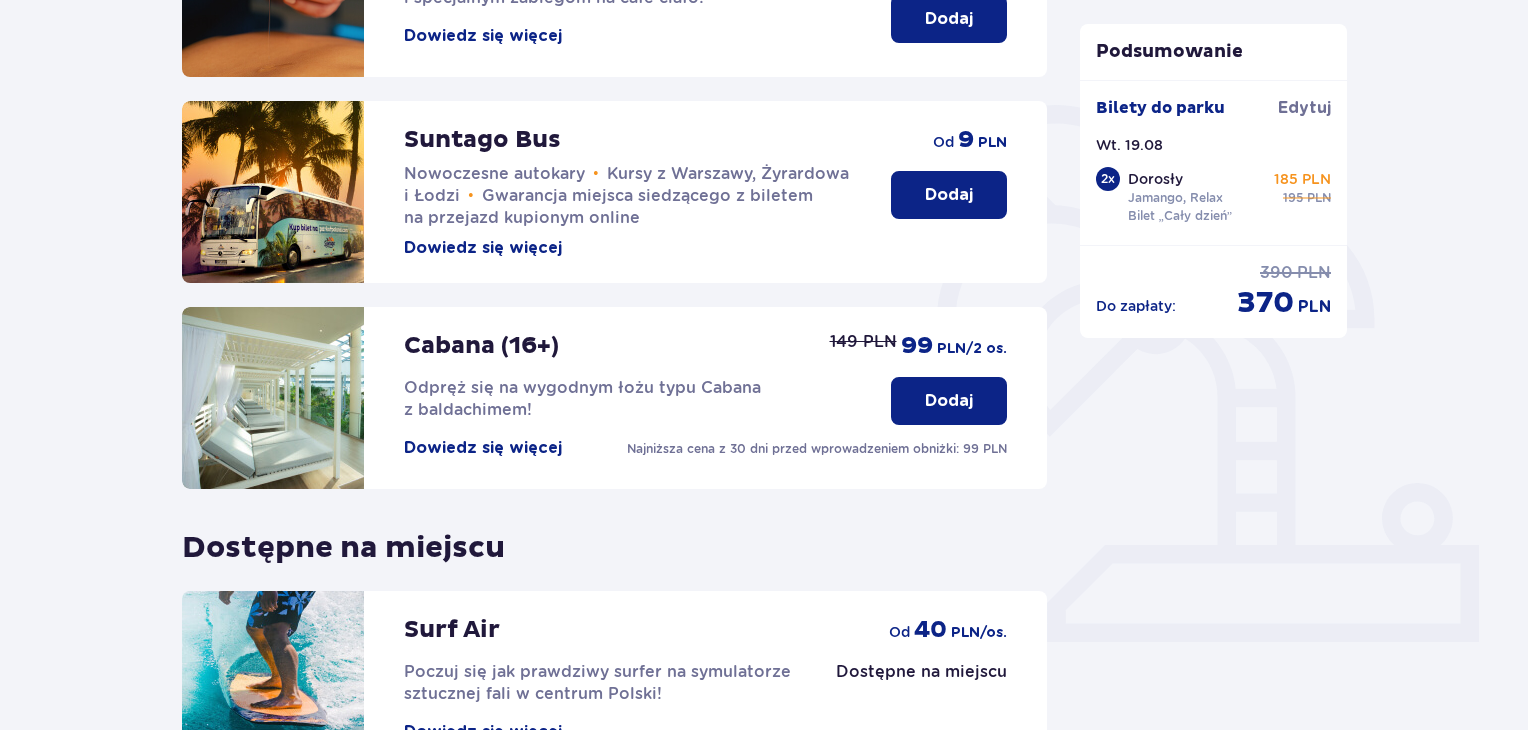 scroll, scrollTop: 292, scrollLeft: 0, axis: vertical 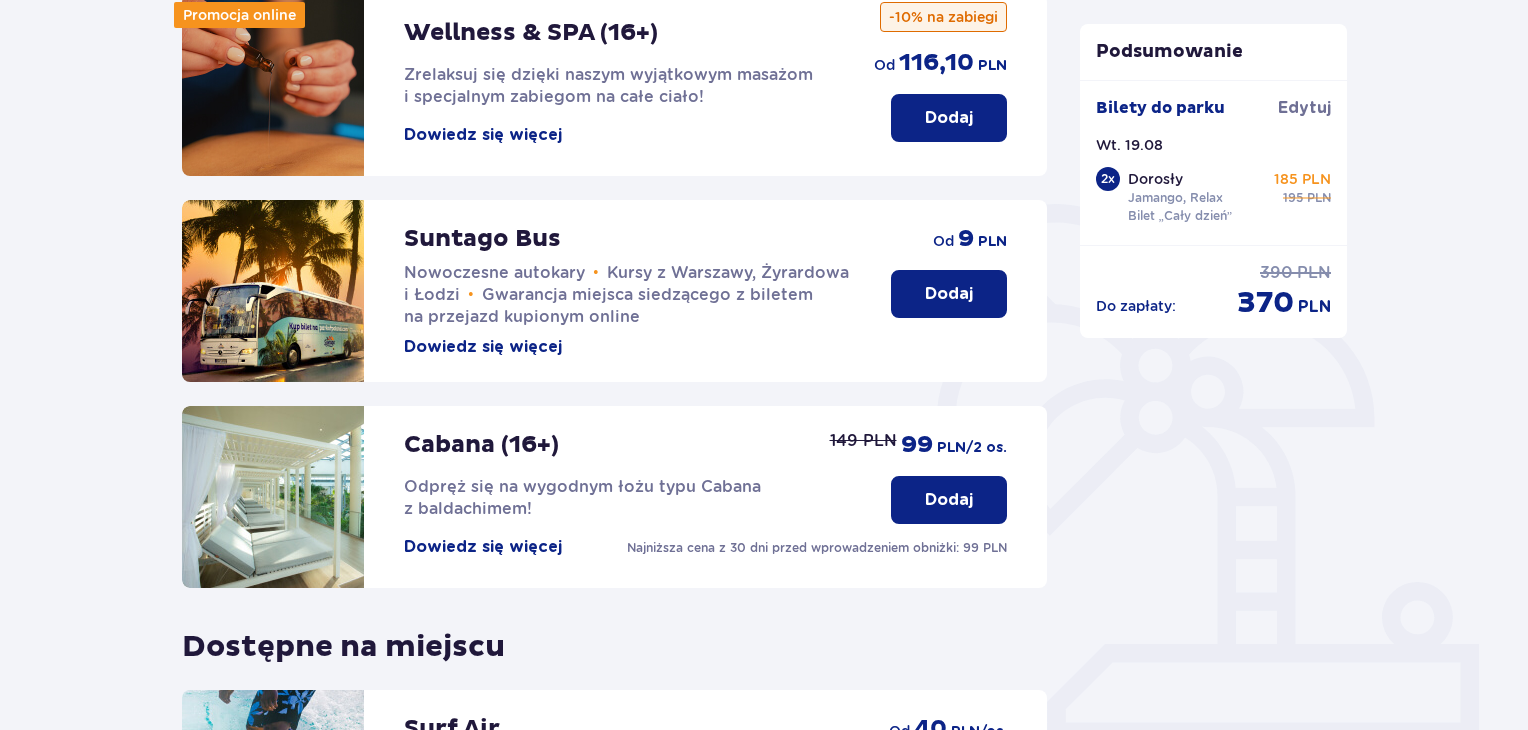 click on "Dodaj" at bounding box center [949, 294] 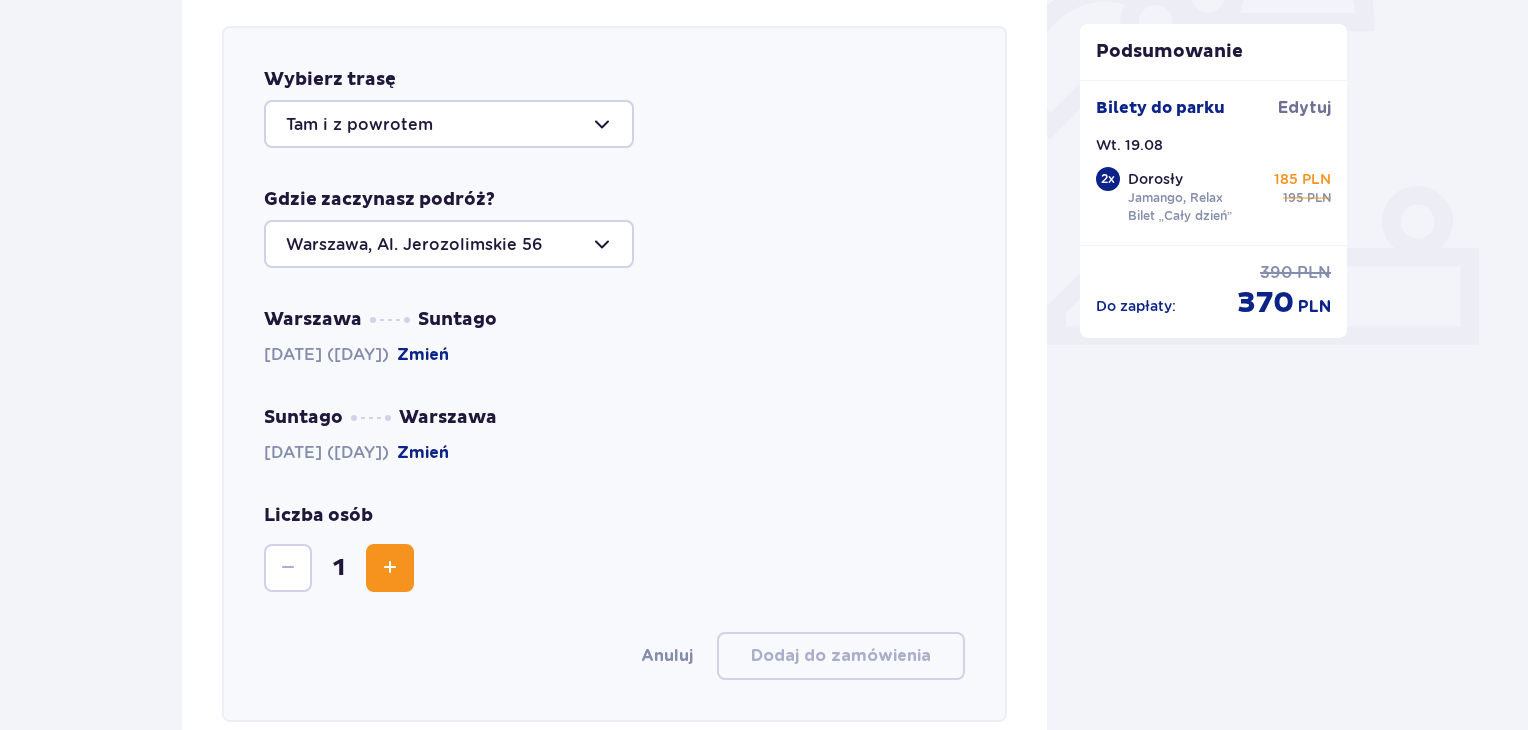 scroll, scrollTop: 690, scrollLeft: 0, axis: vertical 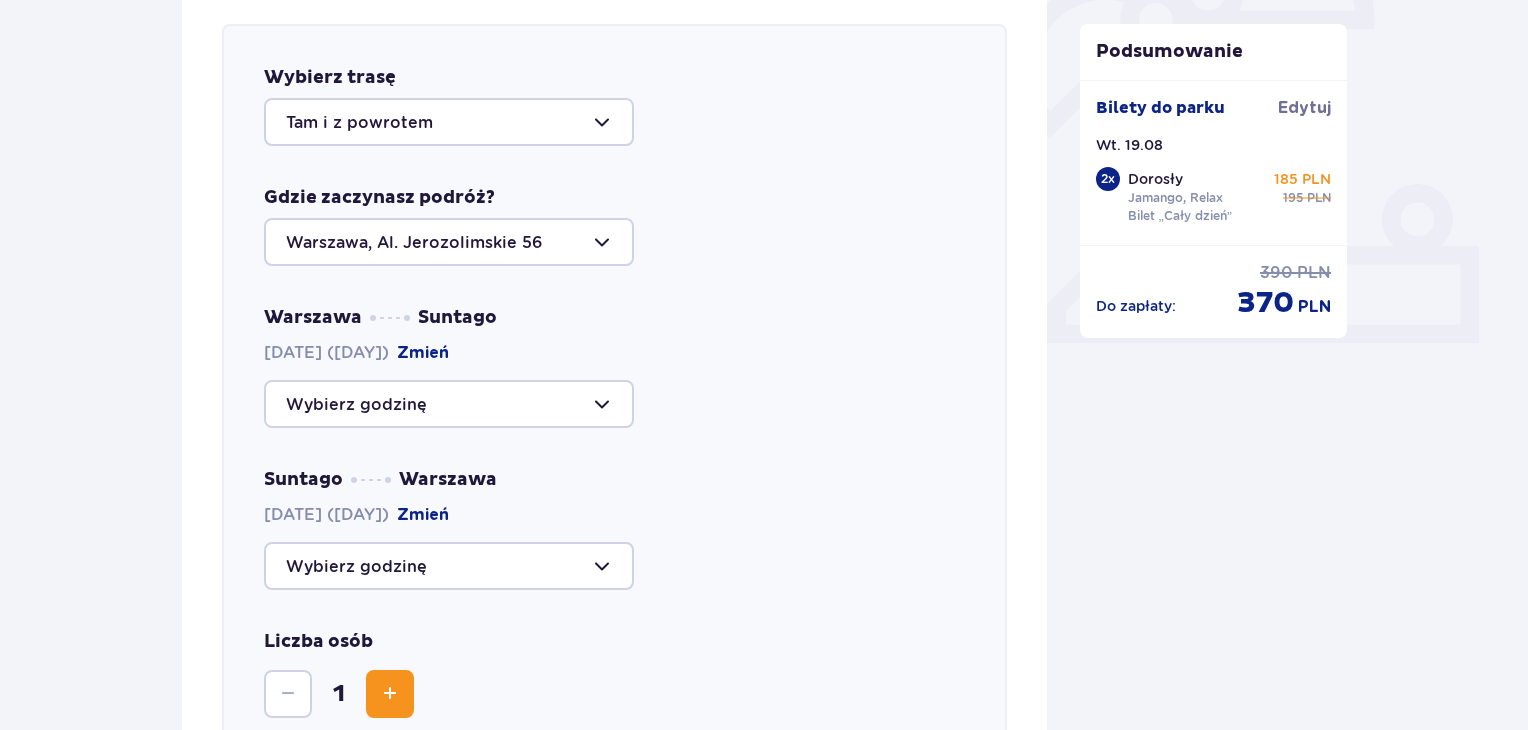 click at bounding box center [449, 242] 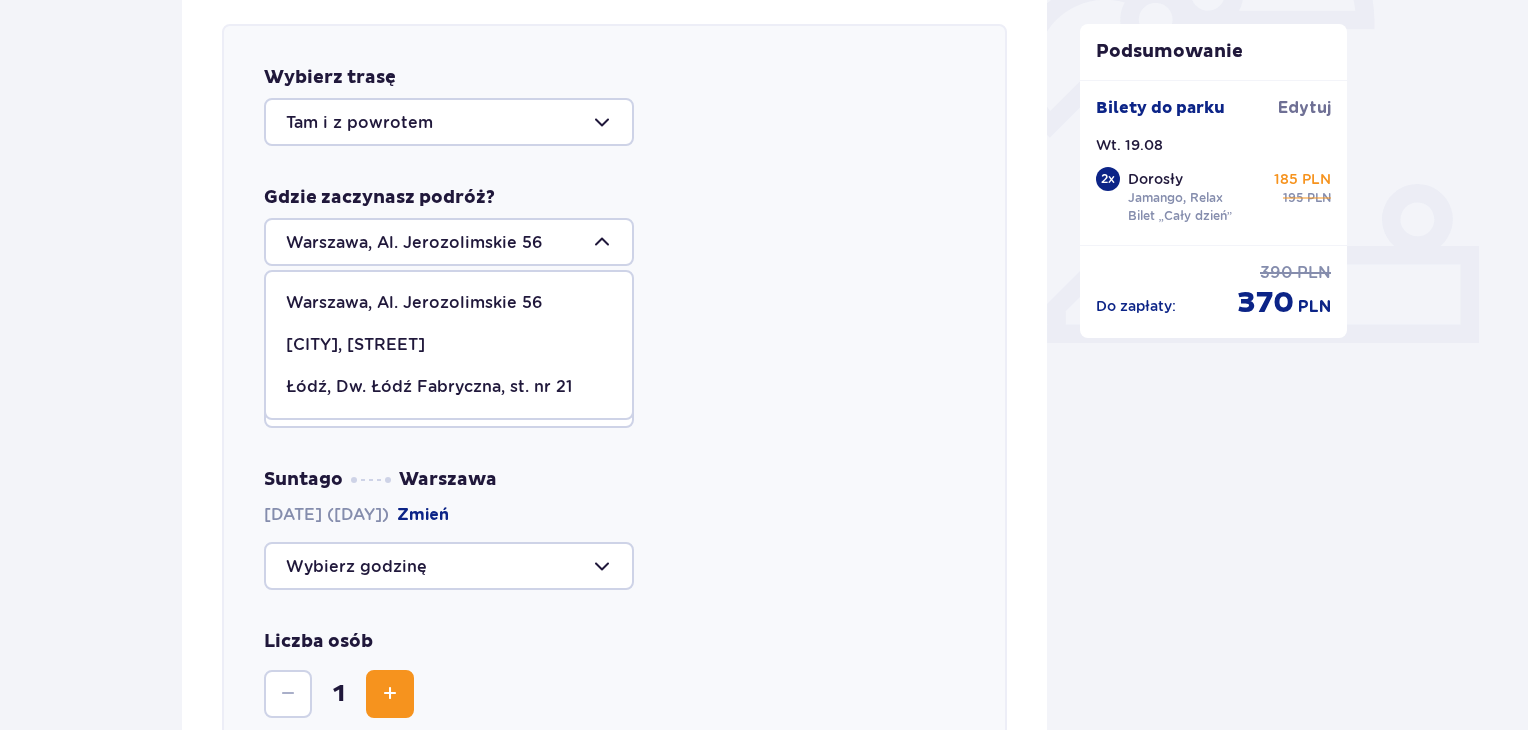click on "Suntago [CITY] [DATE] ([DAY]) Zmień" at bounding box center (614, 529) 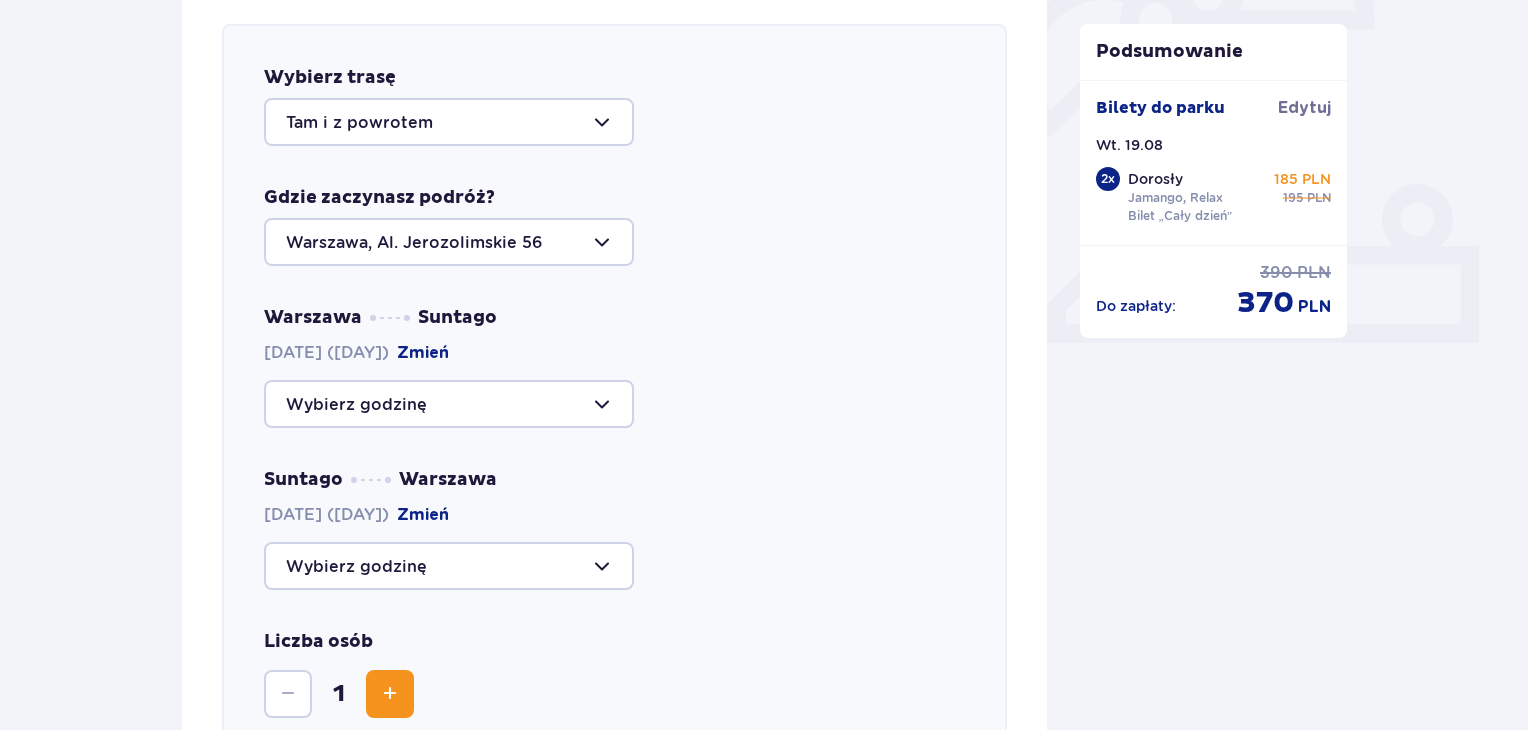 click at bounding box center (449, 404) 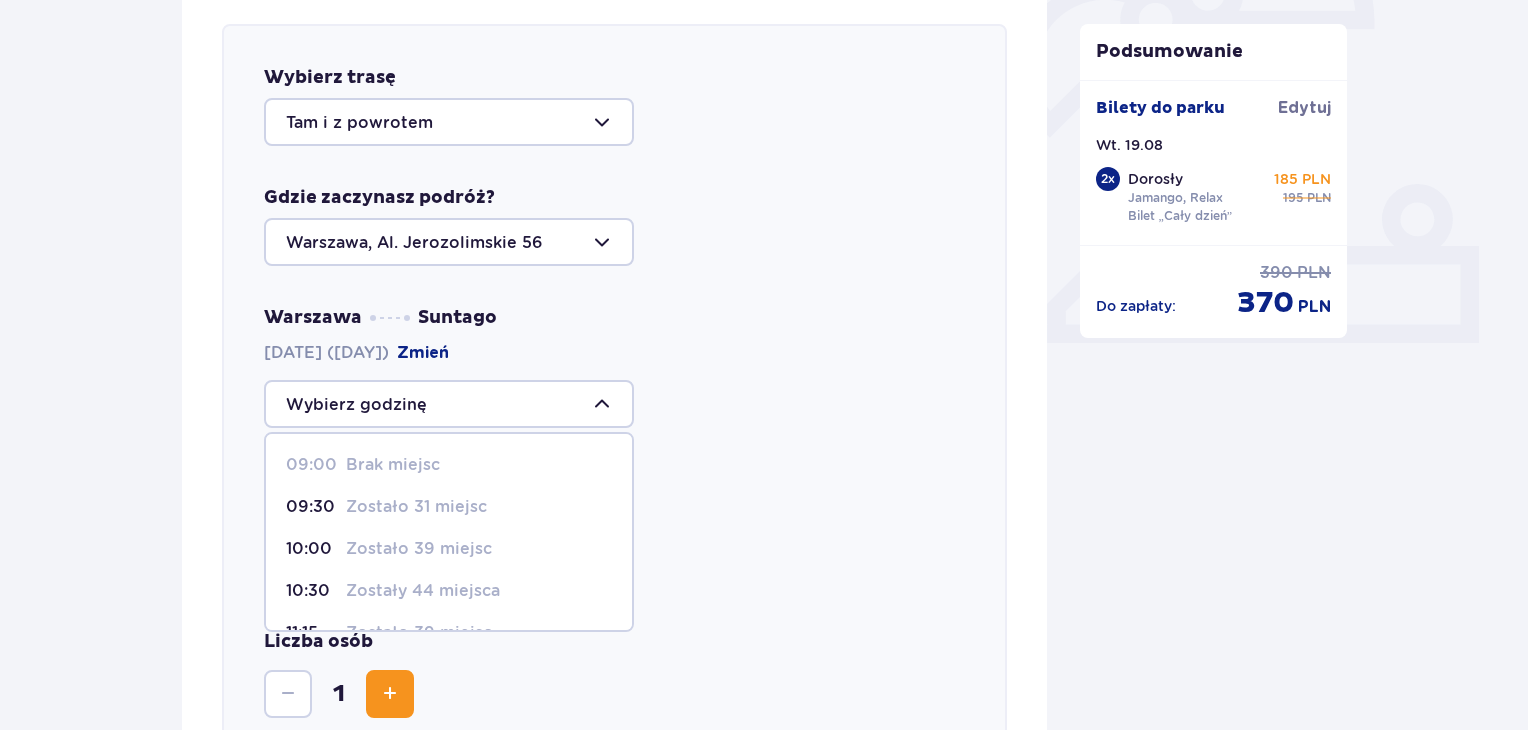 click on "Zostało 31 miejsc" at bounding box center [416, 507] 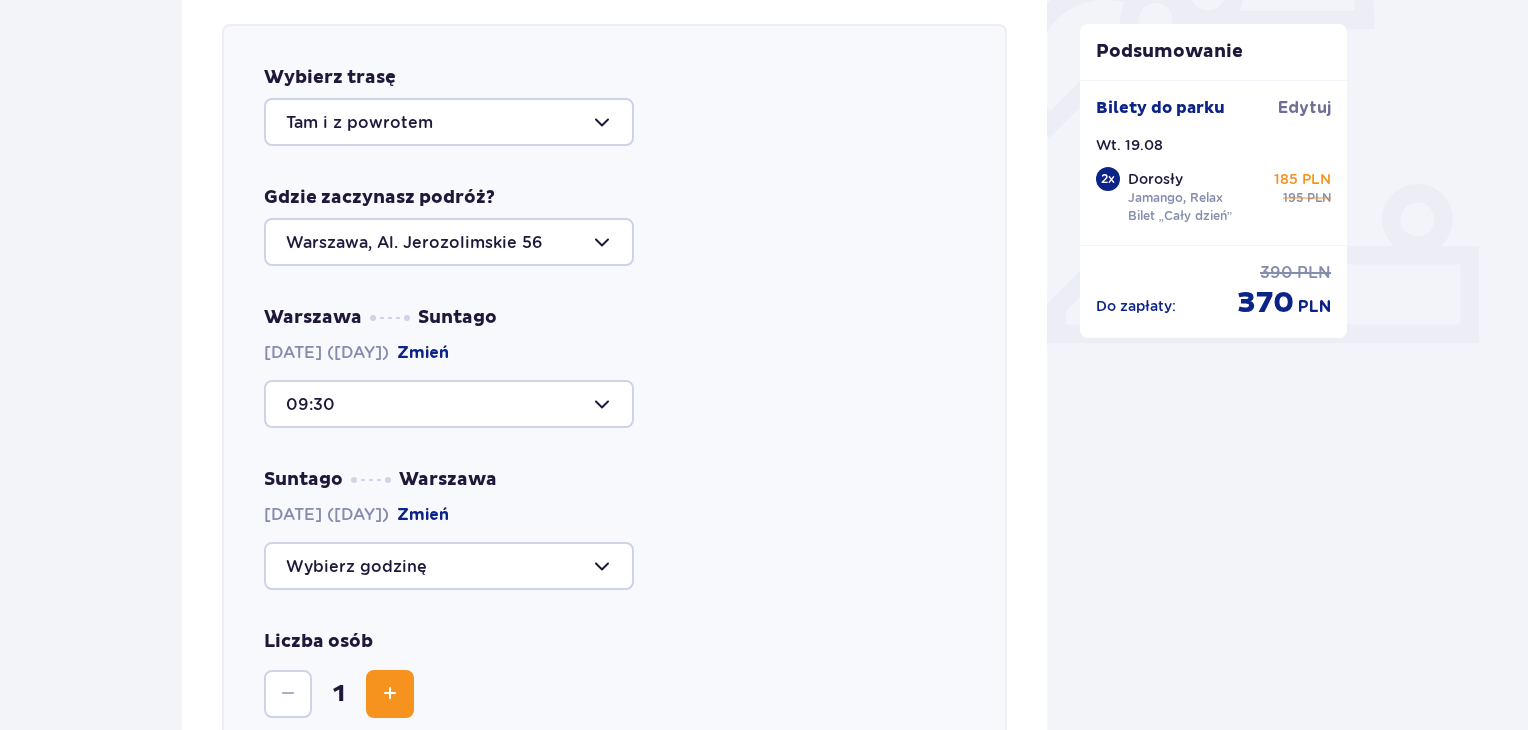 click at bounding box center (449, 566) 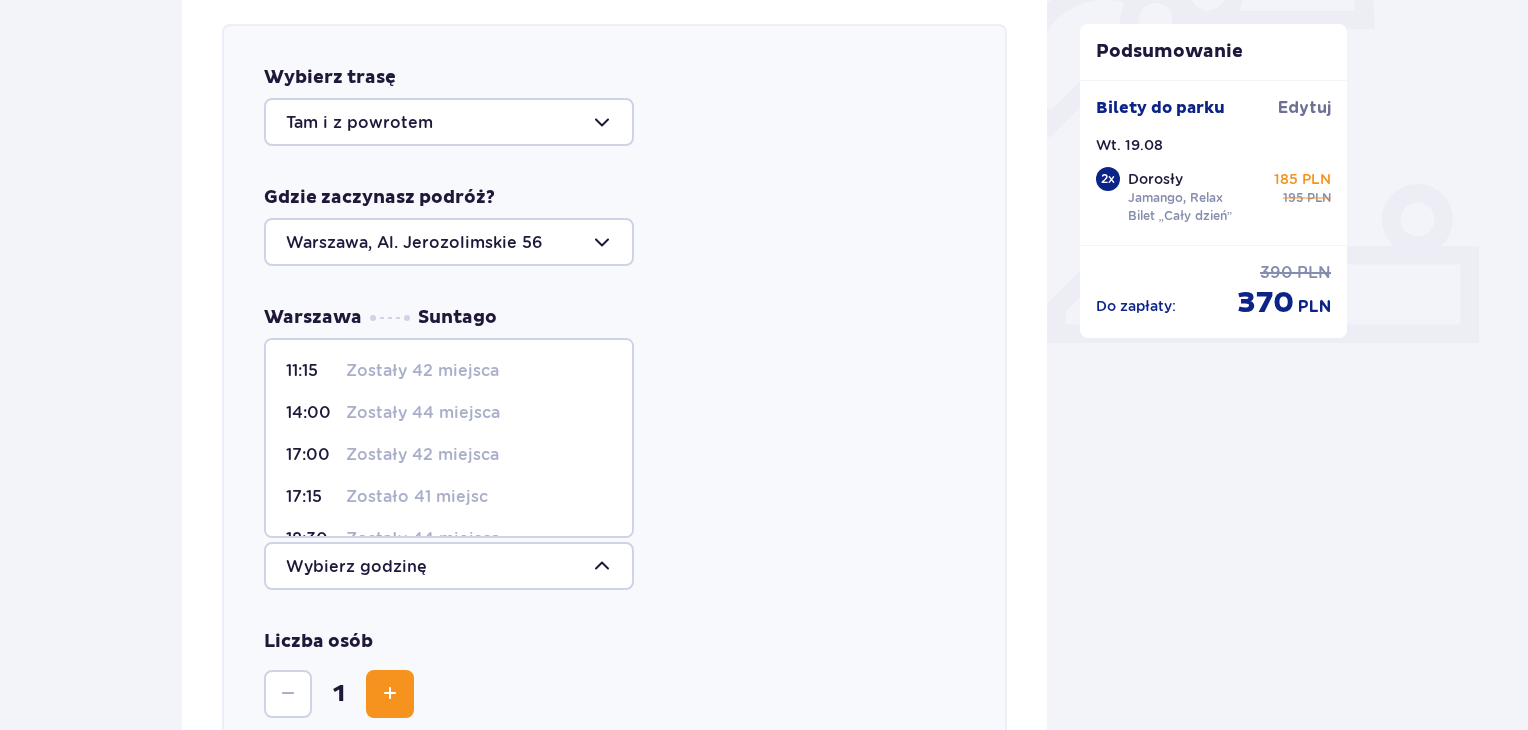 scroll, scrollTop: 243, scrollLeft: 0, axis: vertical 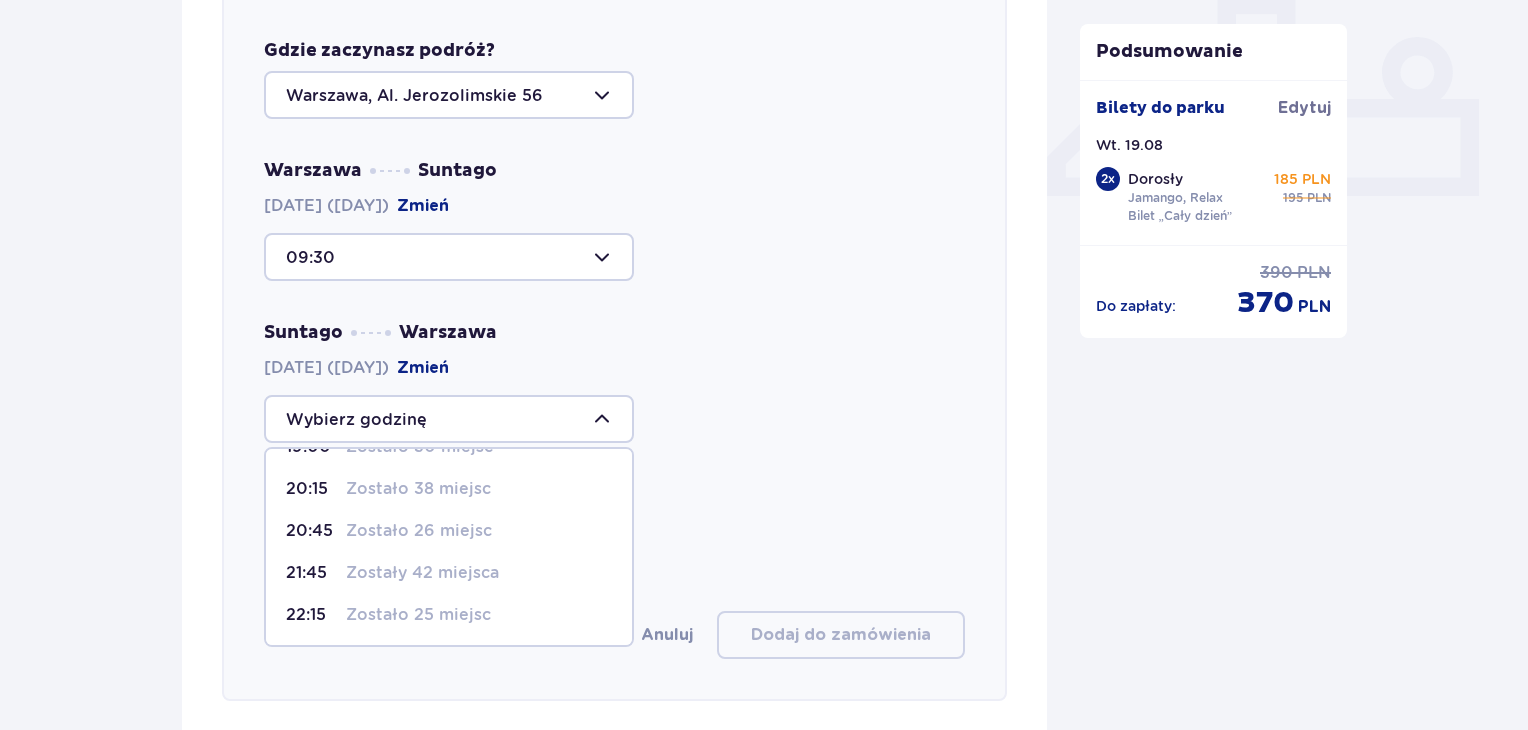 click on "Zostało 25 miejsc" at bounding box center [418, 615] 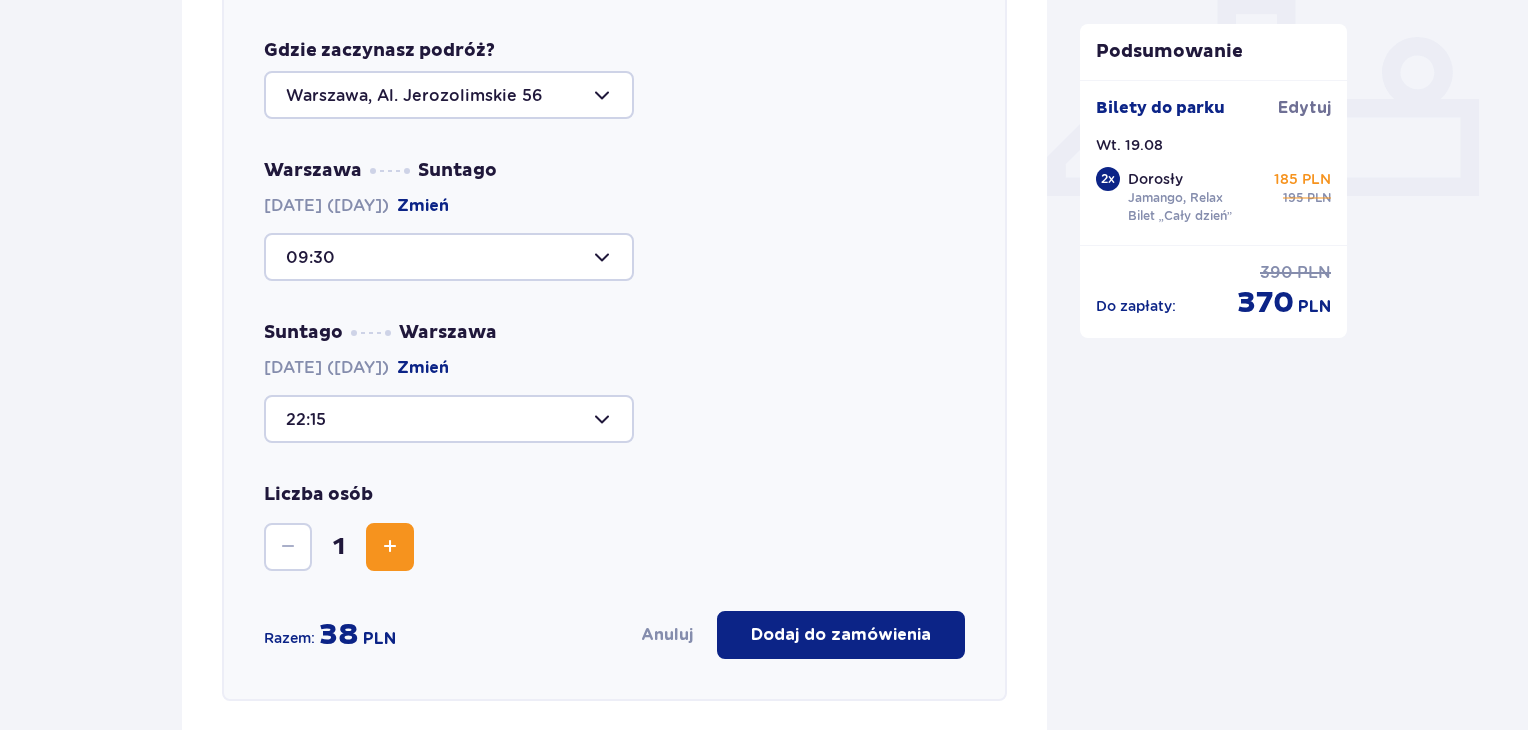 click at bounding box center [390, 547] 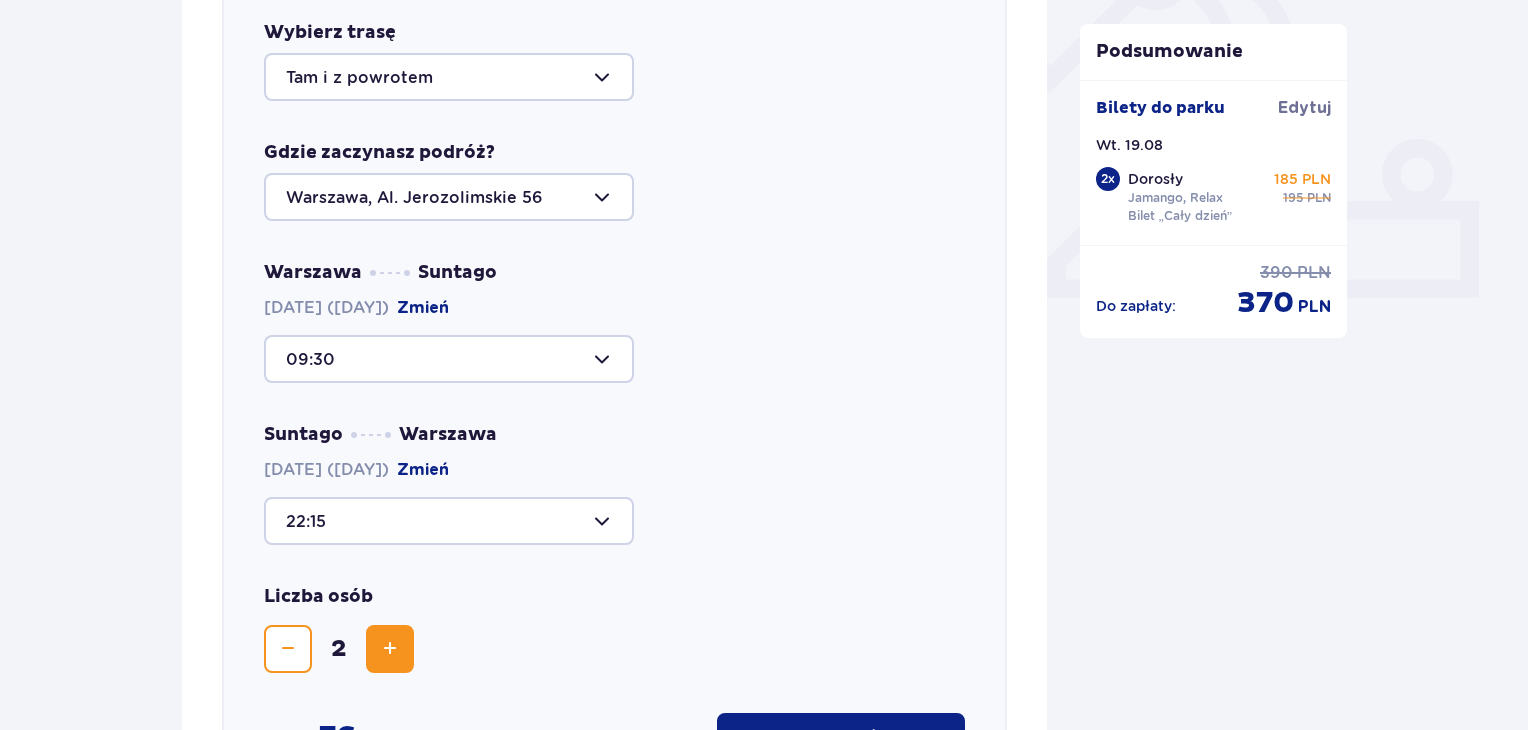 scroll, scrollTop: 911, scrollLeft: 0, axis: vertical 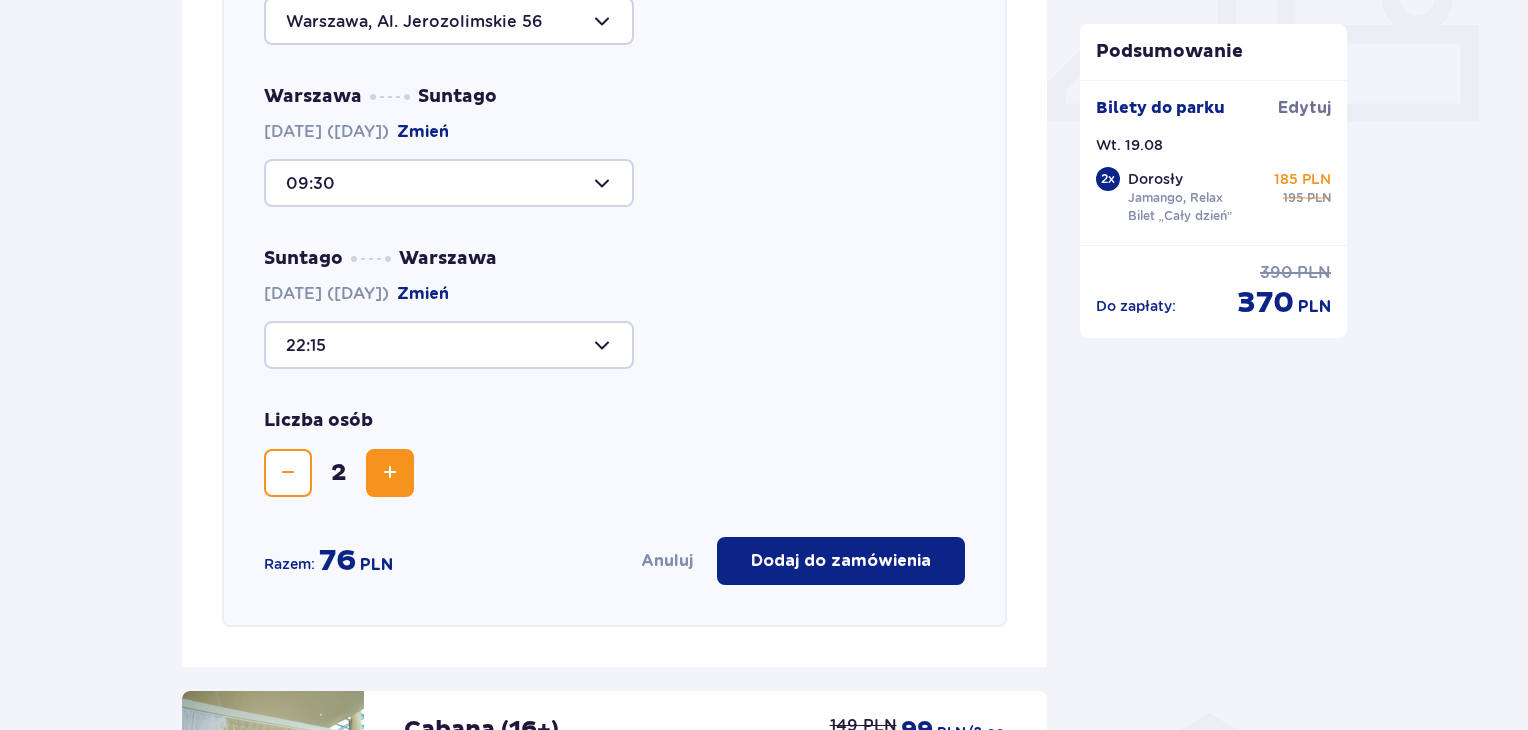 click on "Dodaj do zamówienia" at bounding box center [841, 561] 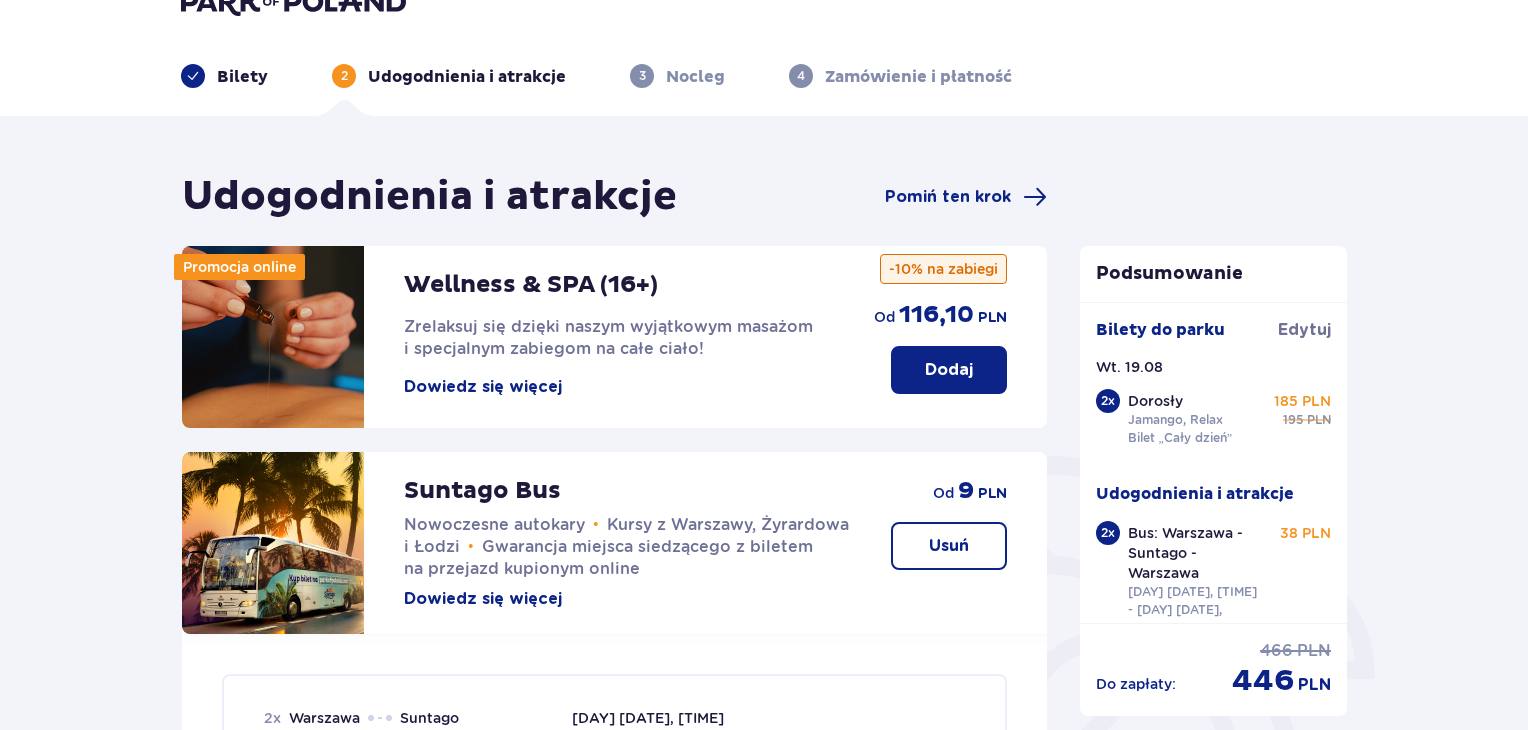 scroll, scrollTop: 0, scrollLeft: 0, axis: both 